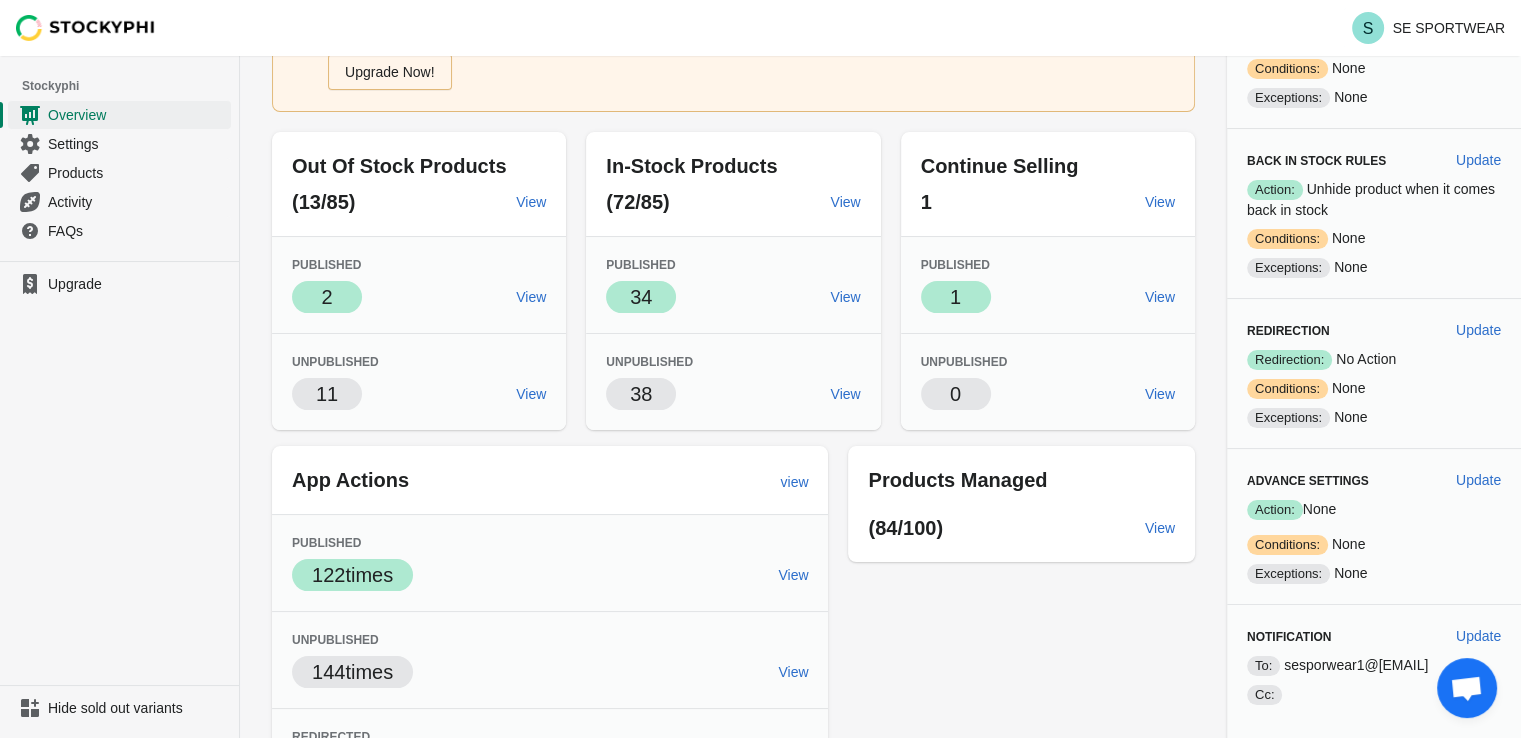 scroll, scrollTop: 0, scrollLeft: 0, axis: both 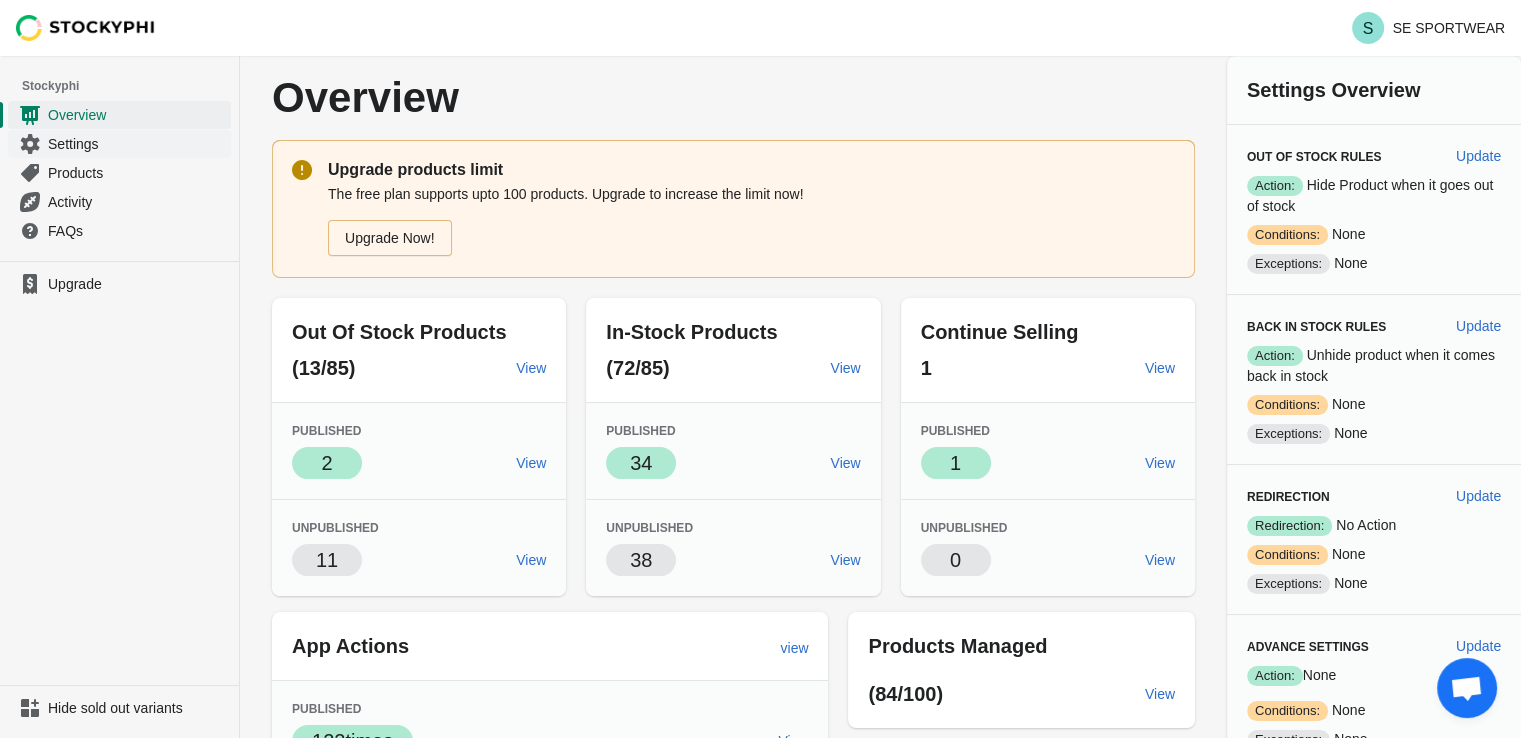 click on "Settings" at bounding box center [137, 144] 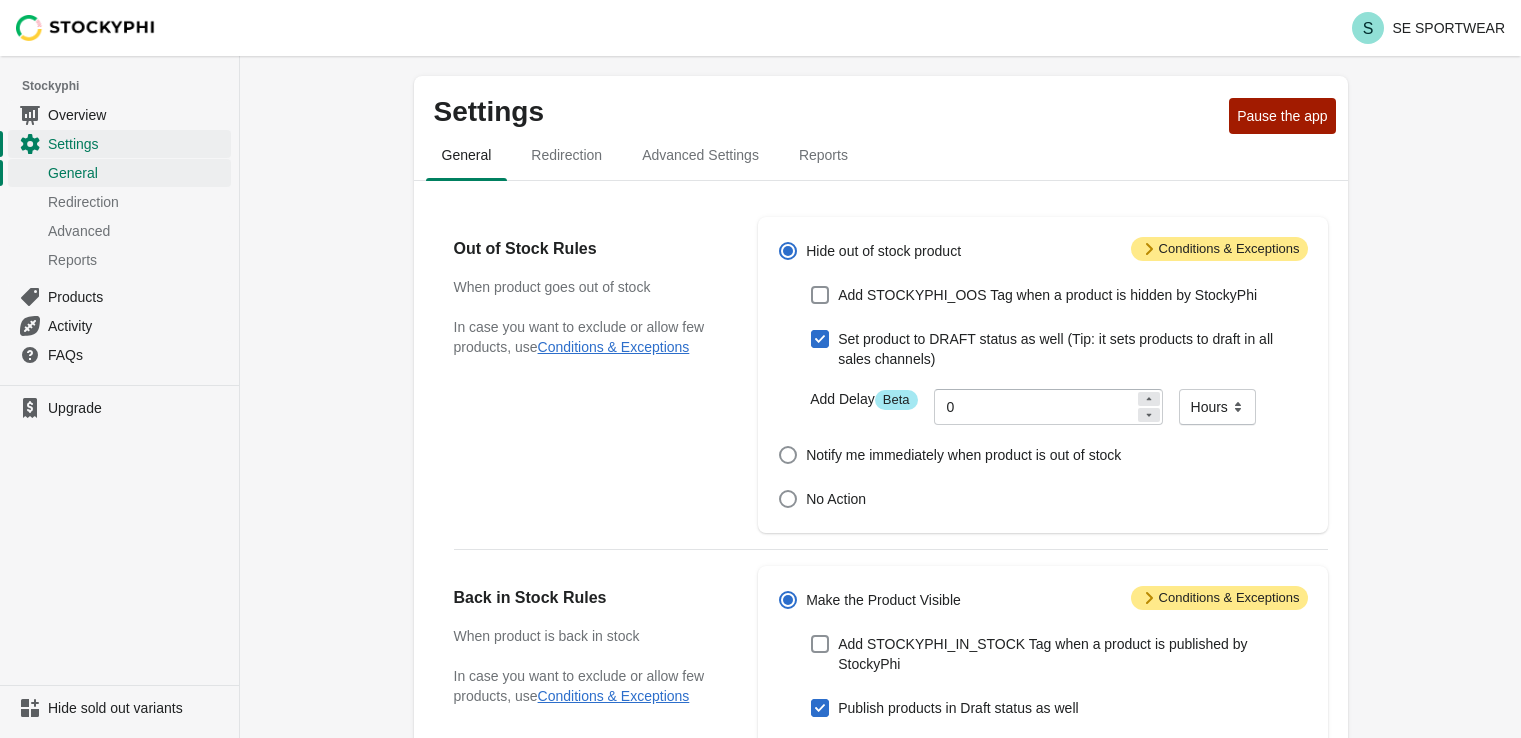 scroll, scrollTop: 0, scrollLeft: 0, axis: both 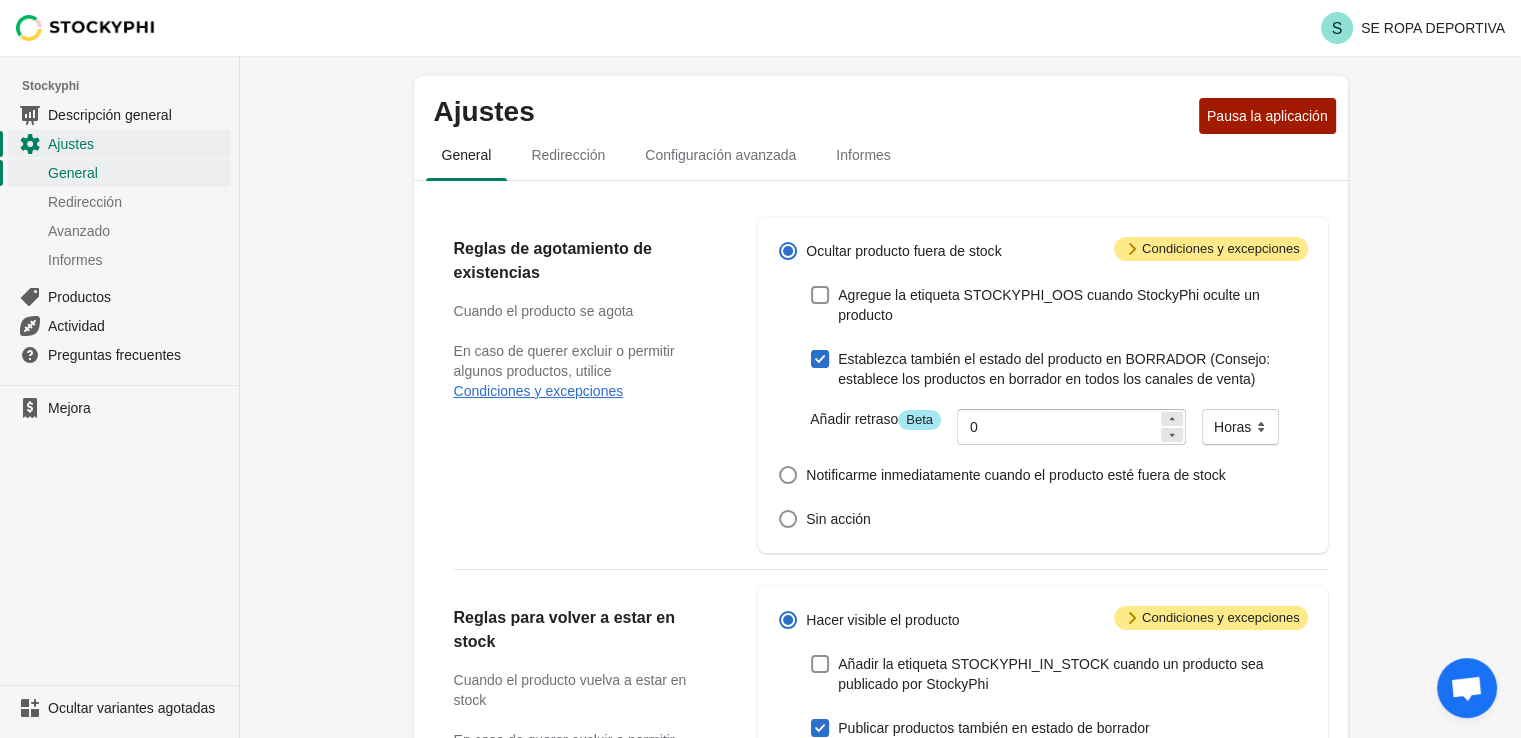 click on "Ajustes Pausa la aplicación General Redirección Configuración avanzada Informes General Redirección Configuración avanzada Informes Reglas de agotamiento de existencias Cuando el producto se agota En caso de querer excluir o permitir algunos productos, utilice Condiciones y excepciones Atención Condiciones y excepciones Ocultar producto fuera de stock Agregue la etiqueta STOCKYPHI_OOS cuando StockyPhi oculte un producto Establezca también el estado del producto en BORRADOR (Consejo: establece los productos en borrador en todos los canales de venta) Añadir retraso Información Beta 0 Minutos Horas Días Horas Notificarme inmediatamente cuando el producto esté fuera de stock Sin acción Reglas para volver a estar en stock Cuando el producto vuelva a estar en stock En caso de querer excluir o permitir algunos productos, utilice Condiciones y excepciones Atención Condiciones y excepciones Hacer visible el producto Añadir la etiqueta STOCKYPHI_IN_STOCK cuando un producto sea publicado por StockyPhi 0" at bounding box center (880, 797) 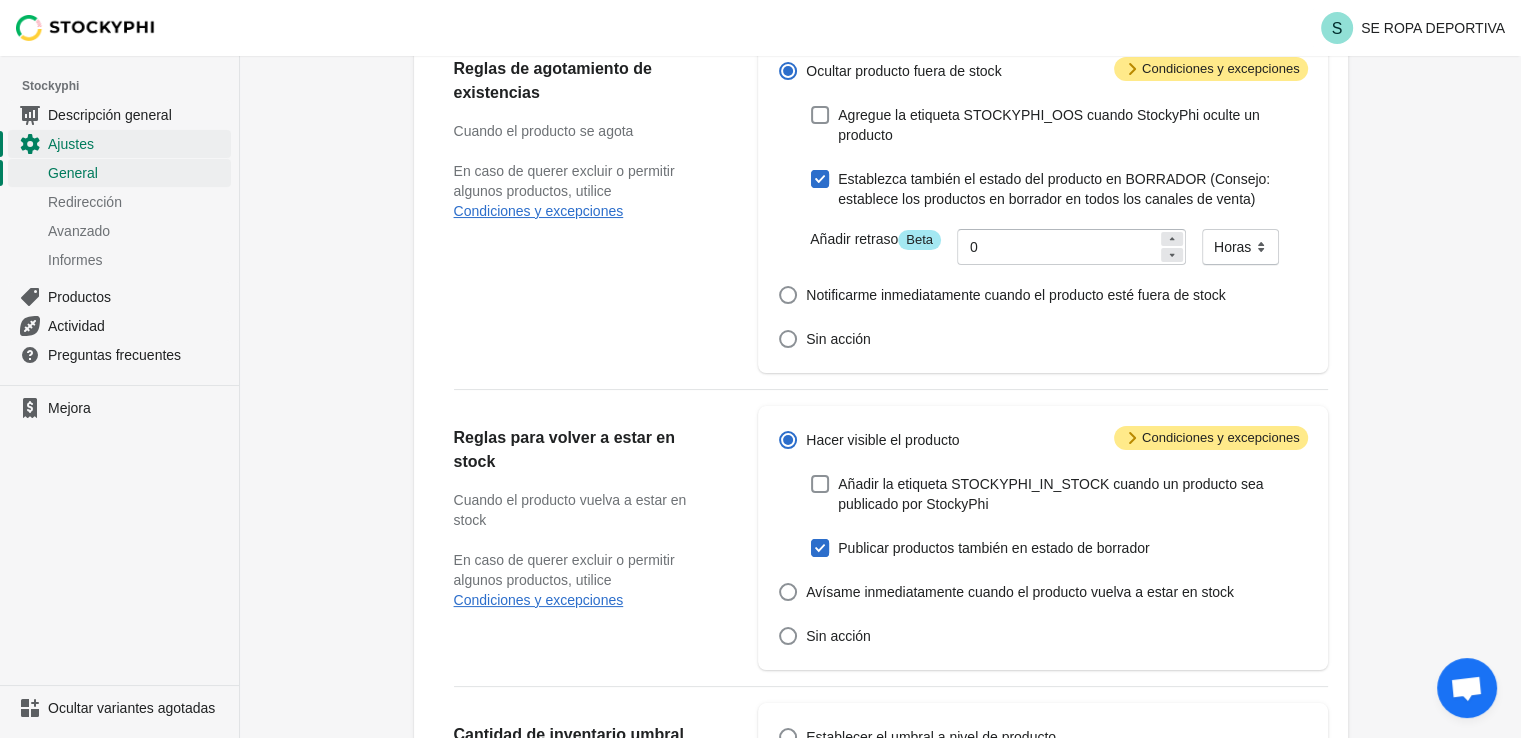 scroll, scrollTop: 204, scrollLeft: 0, axis: vertical 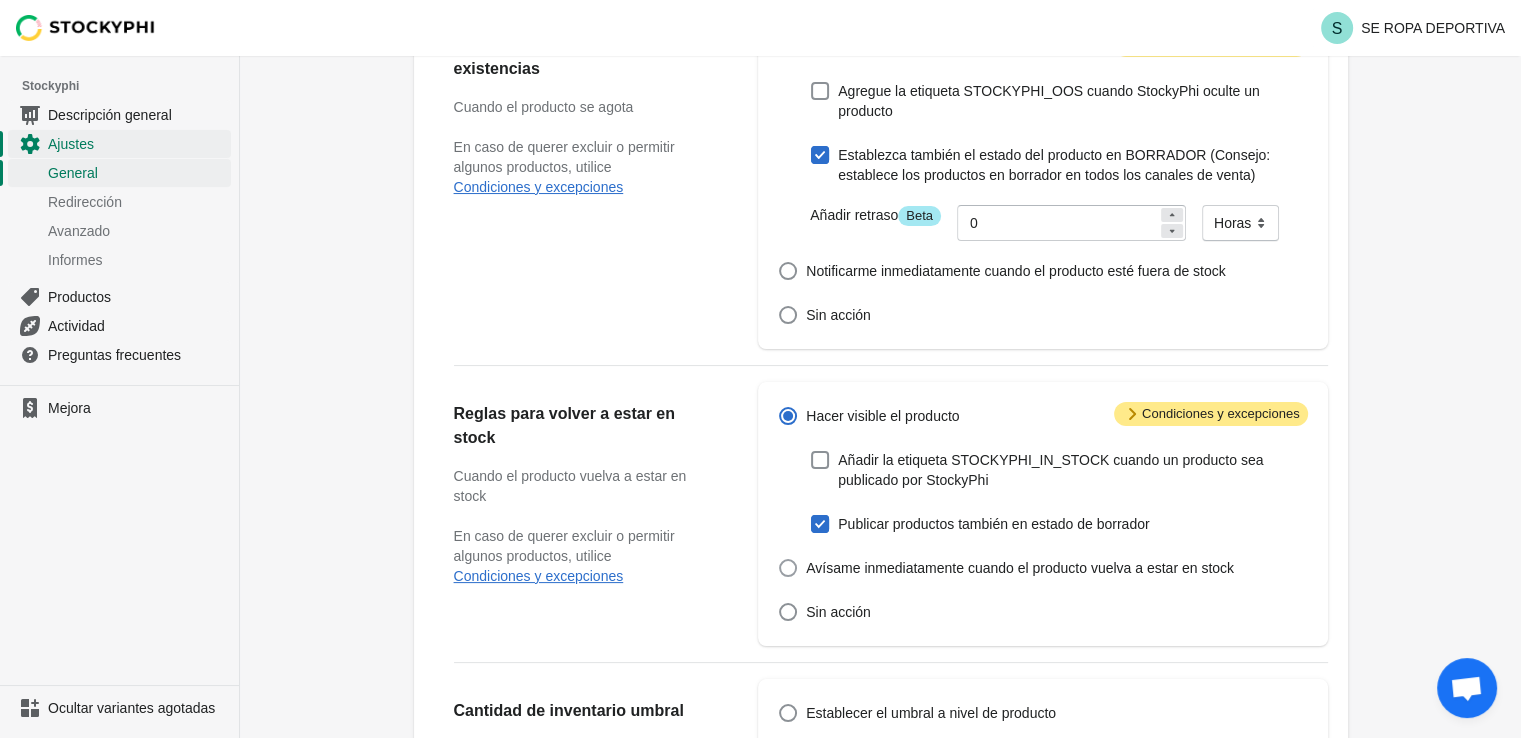 click on "Avísame inmediatamente cuando el producto vuelva a estar en stock" at bounding box center [1020, 568] 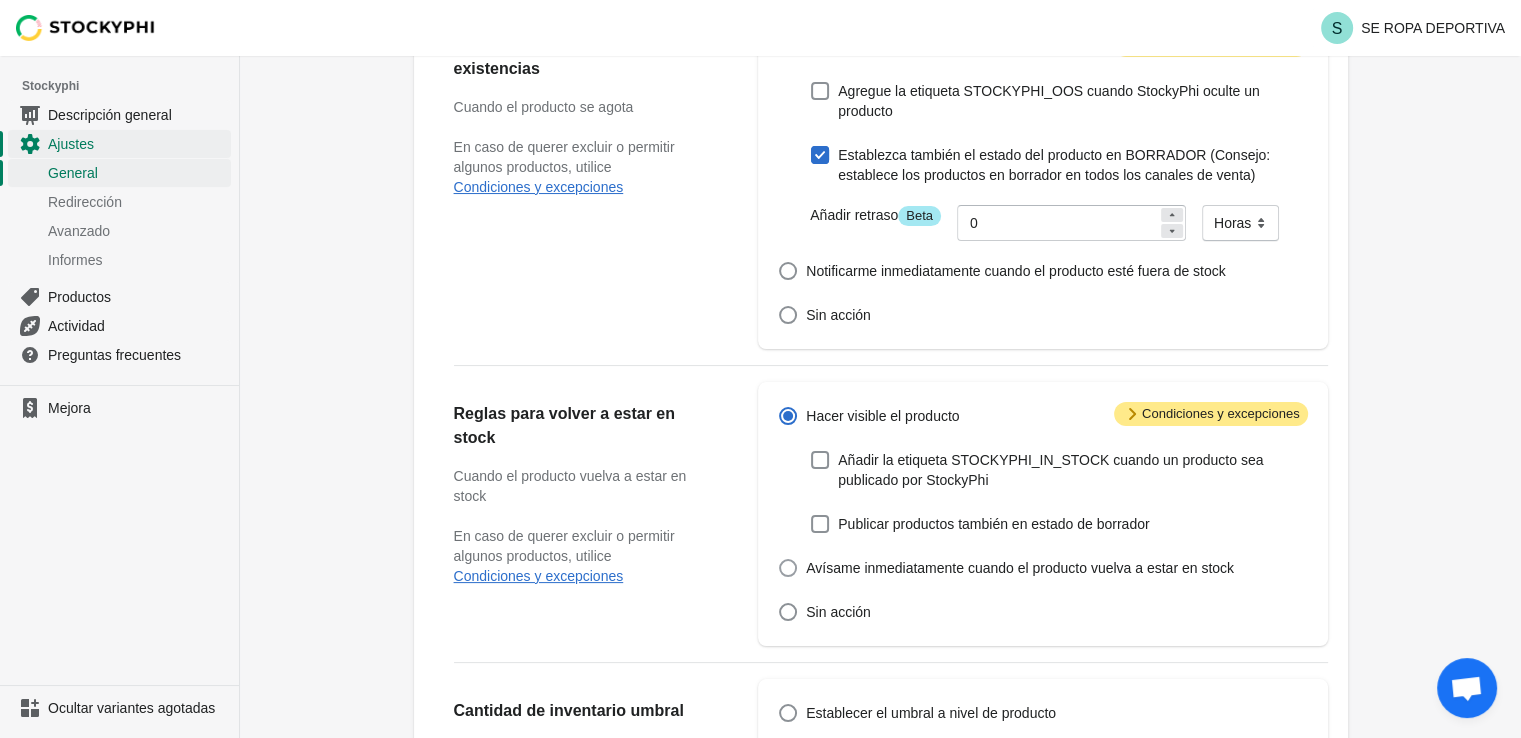 radio on "true" 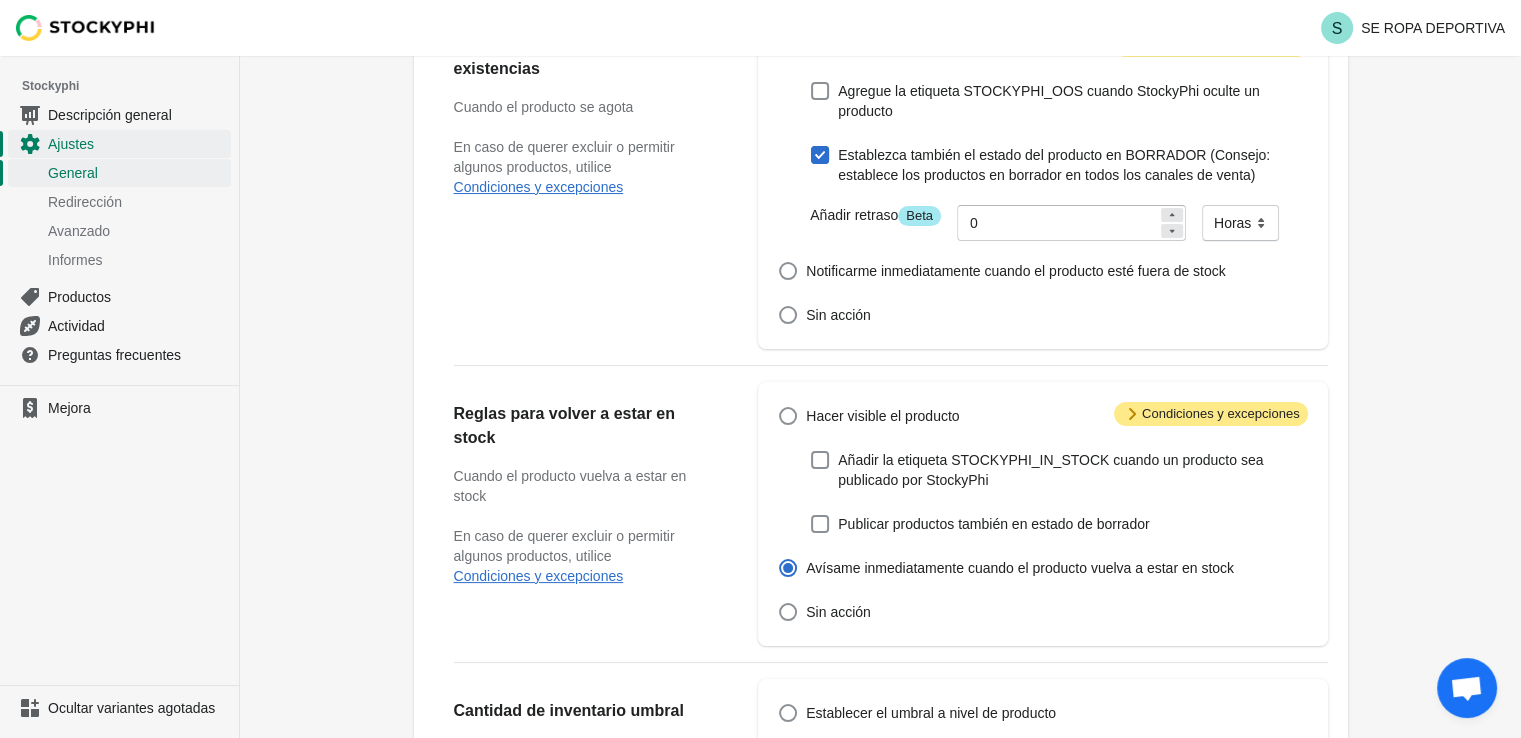 checkbox on "false" 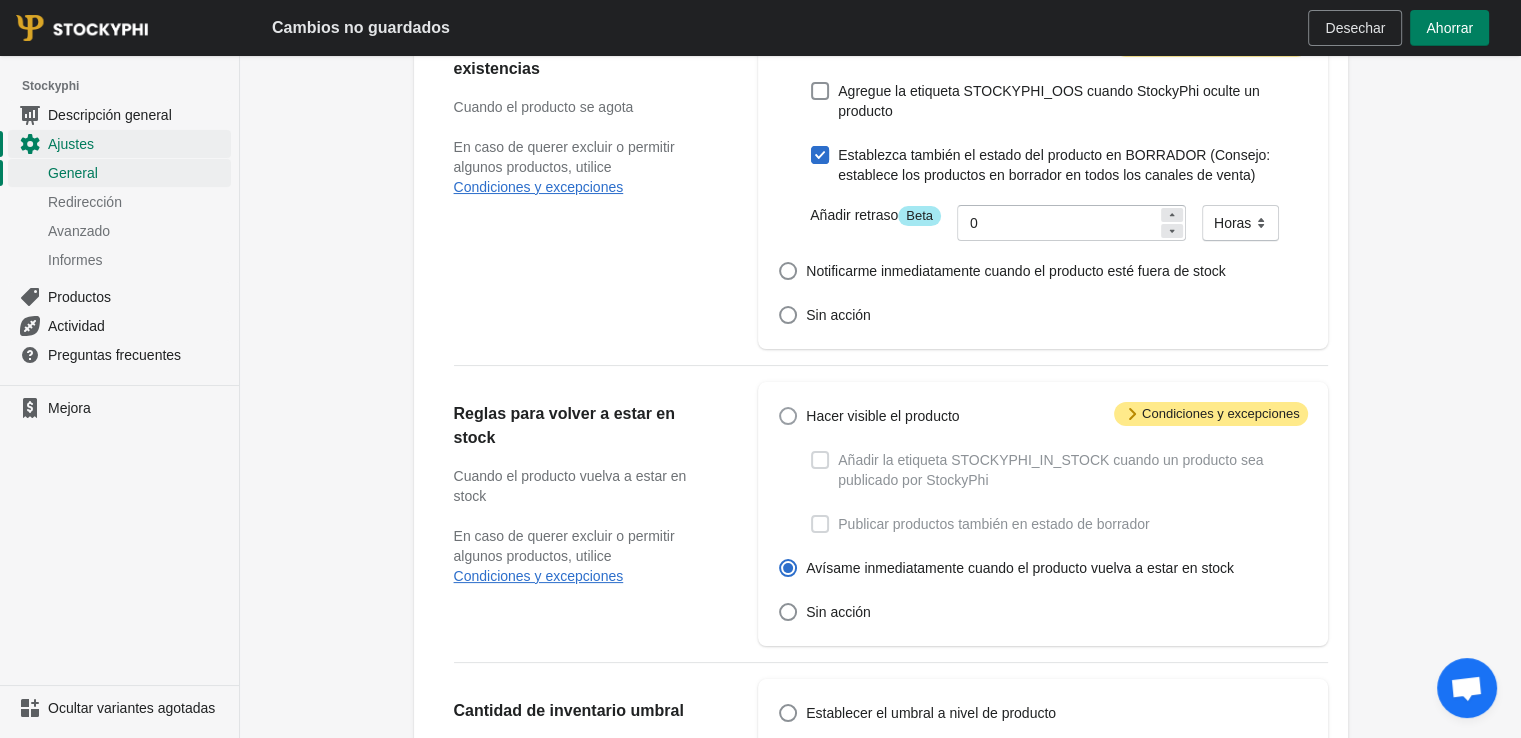 click at bounding box center (788, 416) 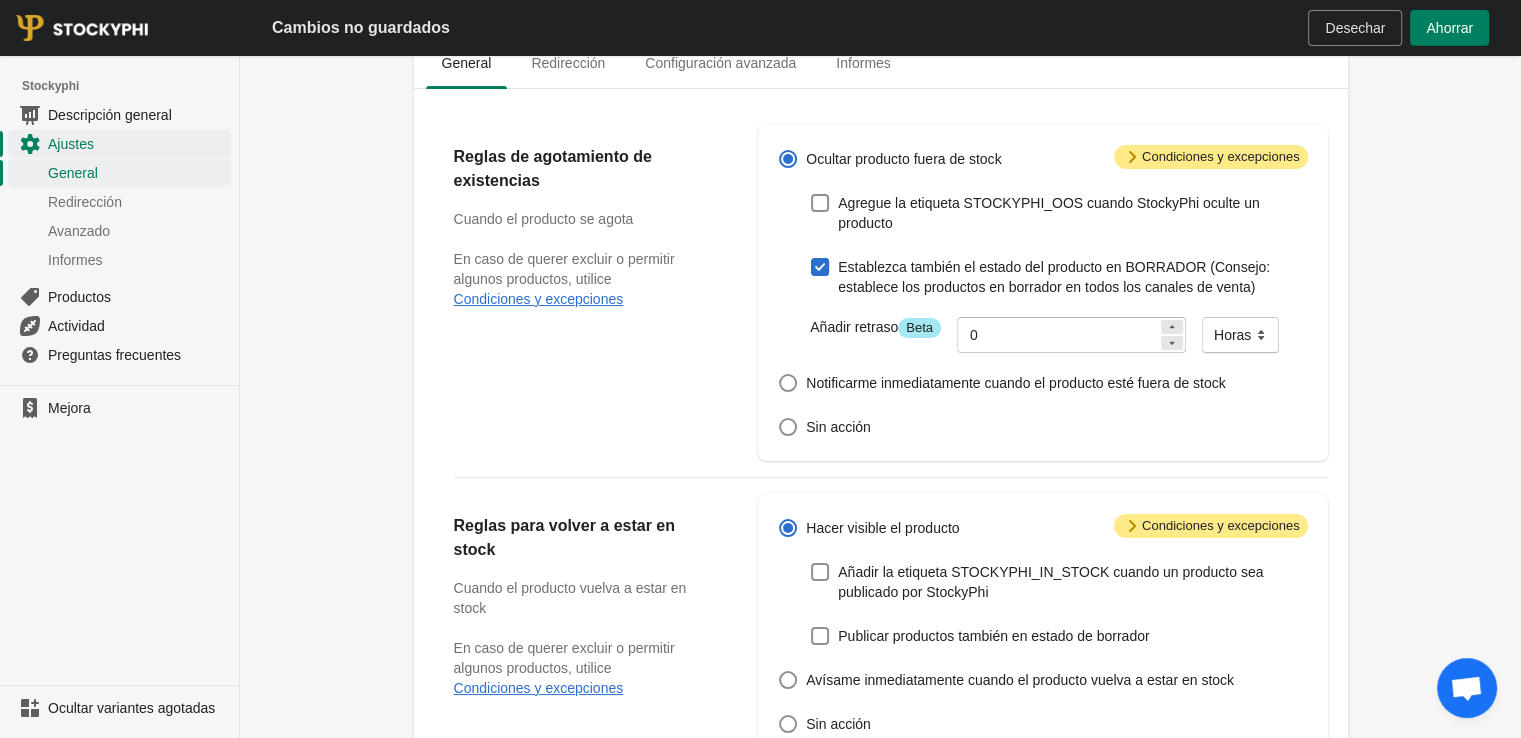 scroll, scrollTop: 0, scrollLeft: 0, axis: both 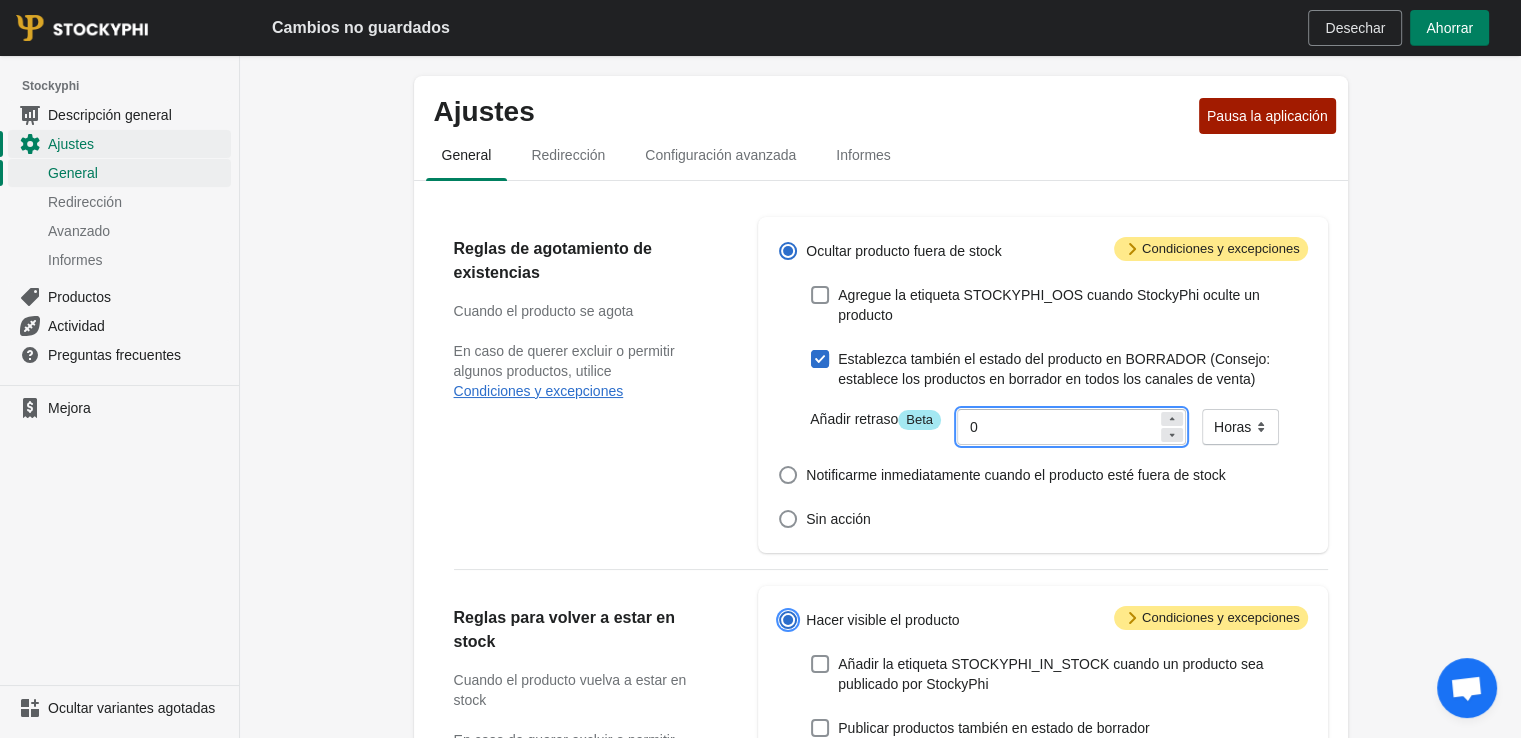 click on "0" at bounding box center [1057, 427] 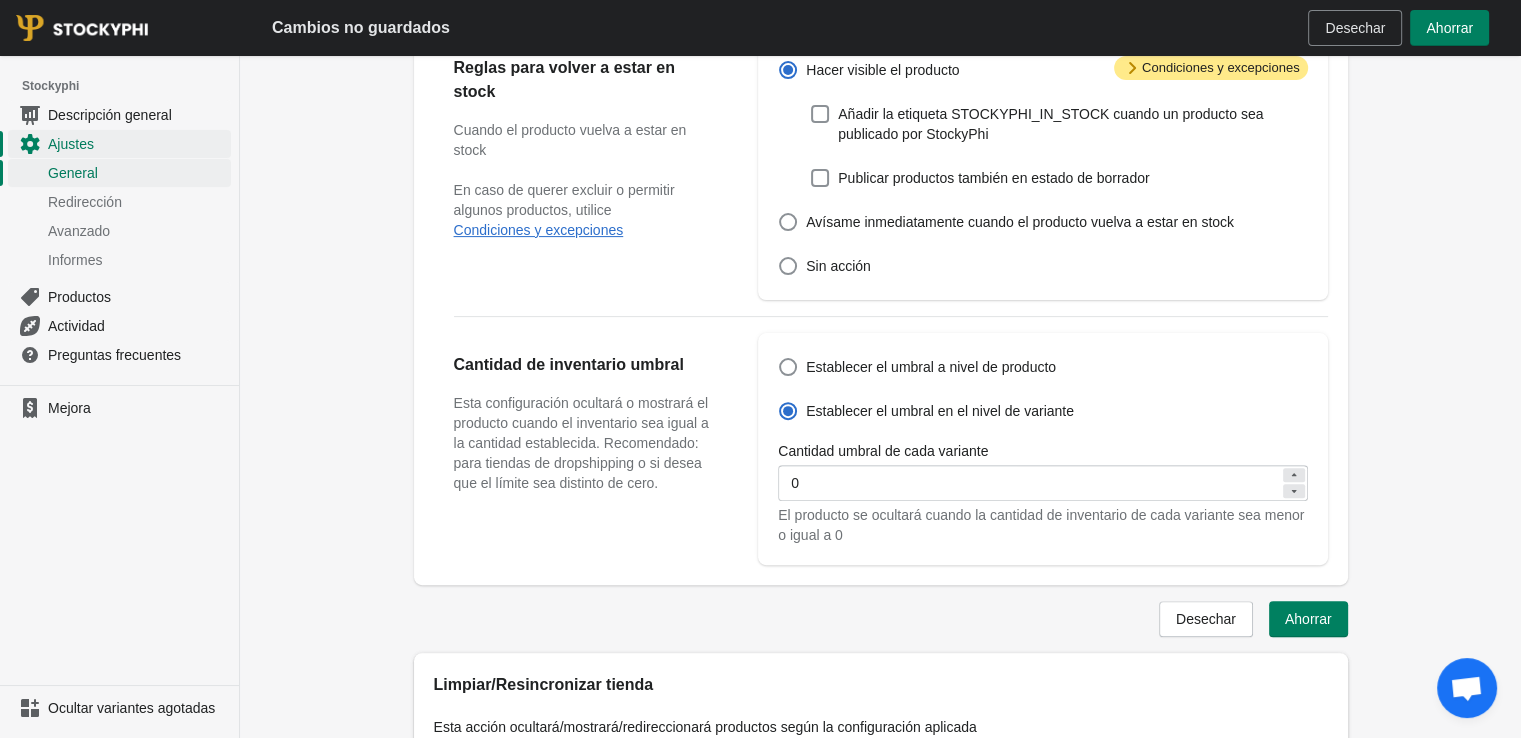 scroll, scrollTop: 554, scrollLeft: 0, axis: vertical 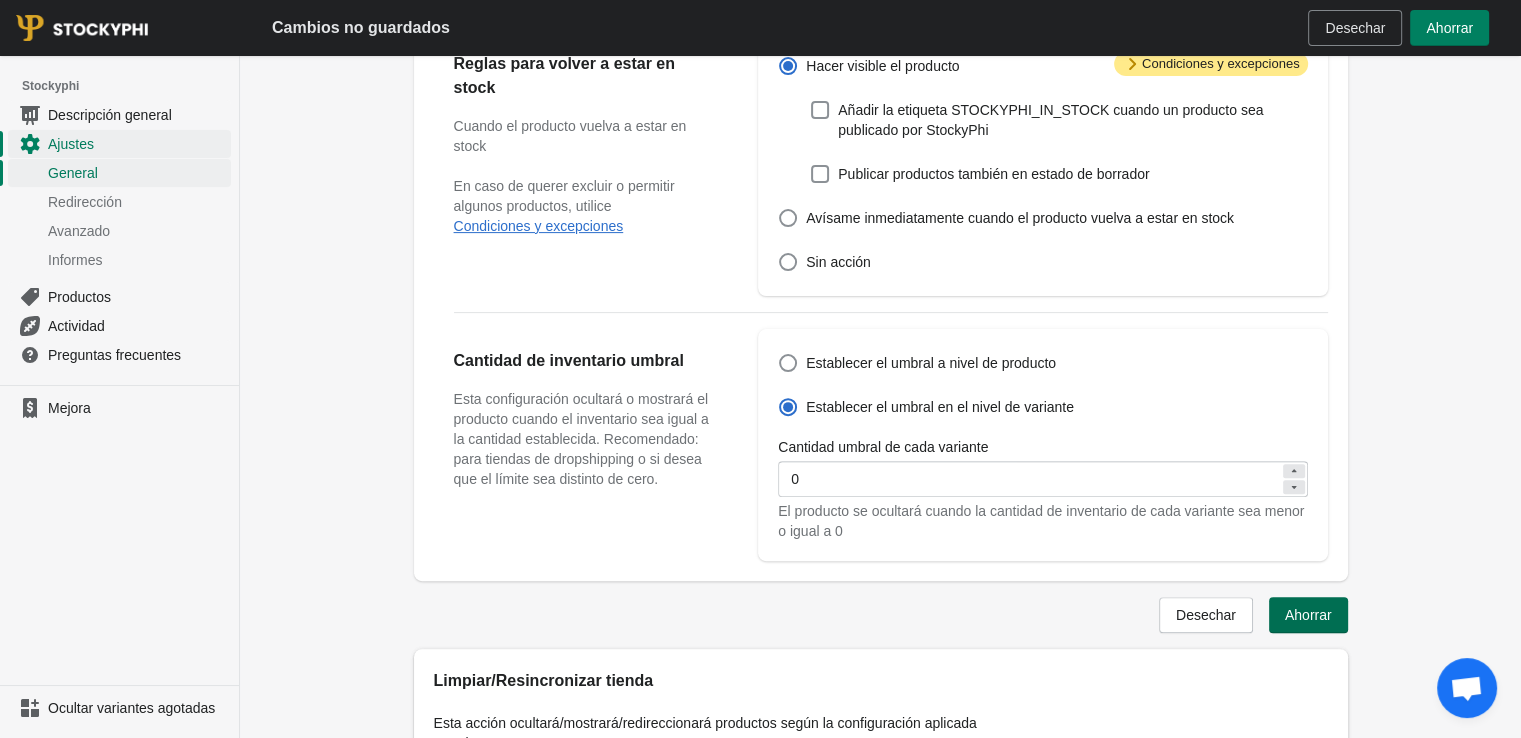 click on "Ahorrar" at bounding box center (1308, 615) 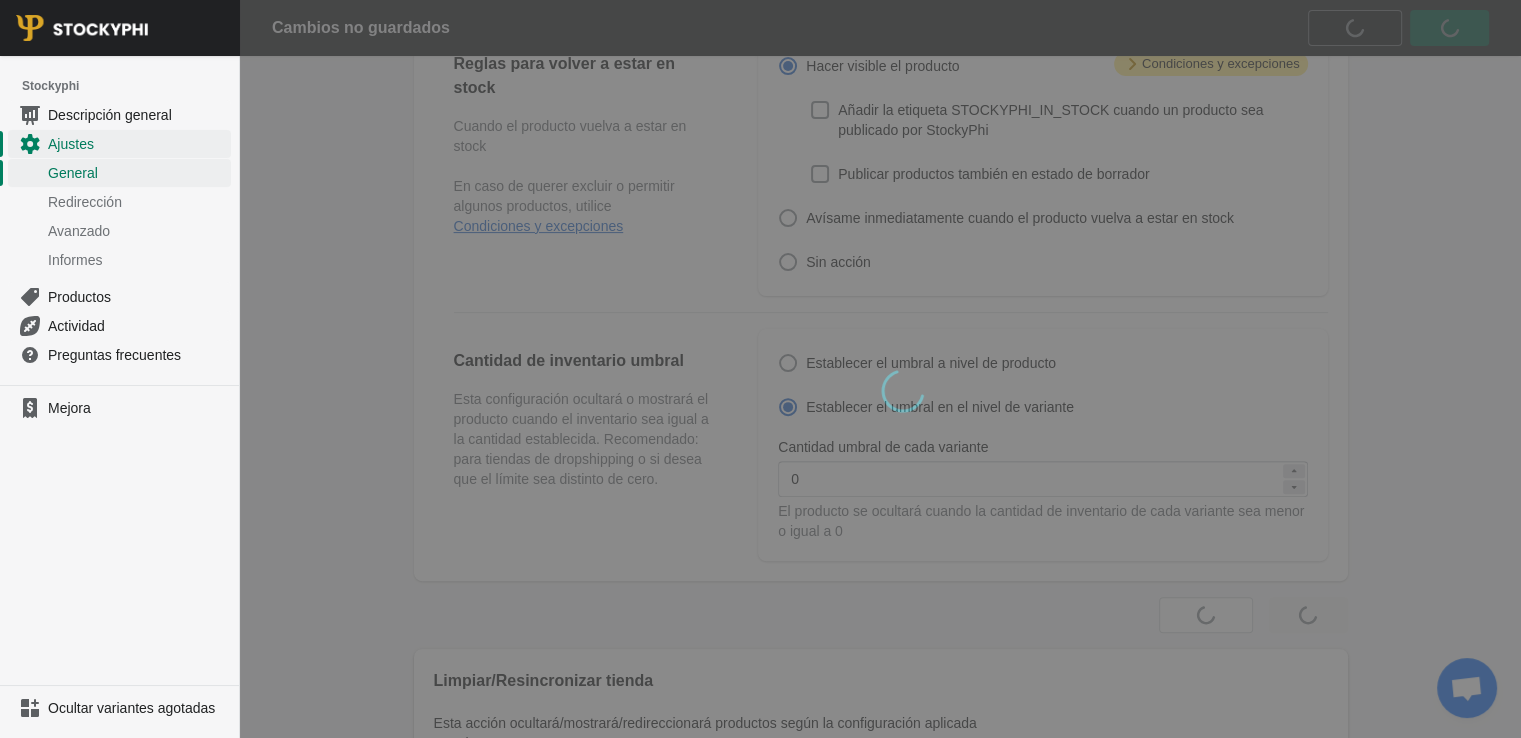 click on "wait, its loading..." at bounding box center [880, 269] 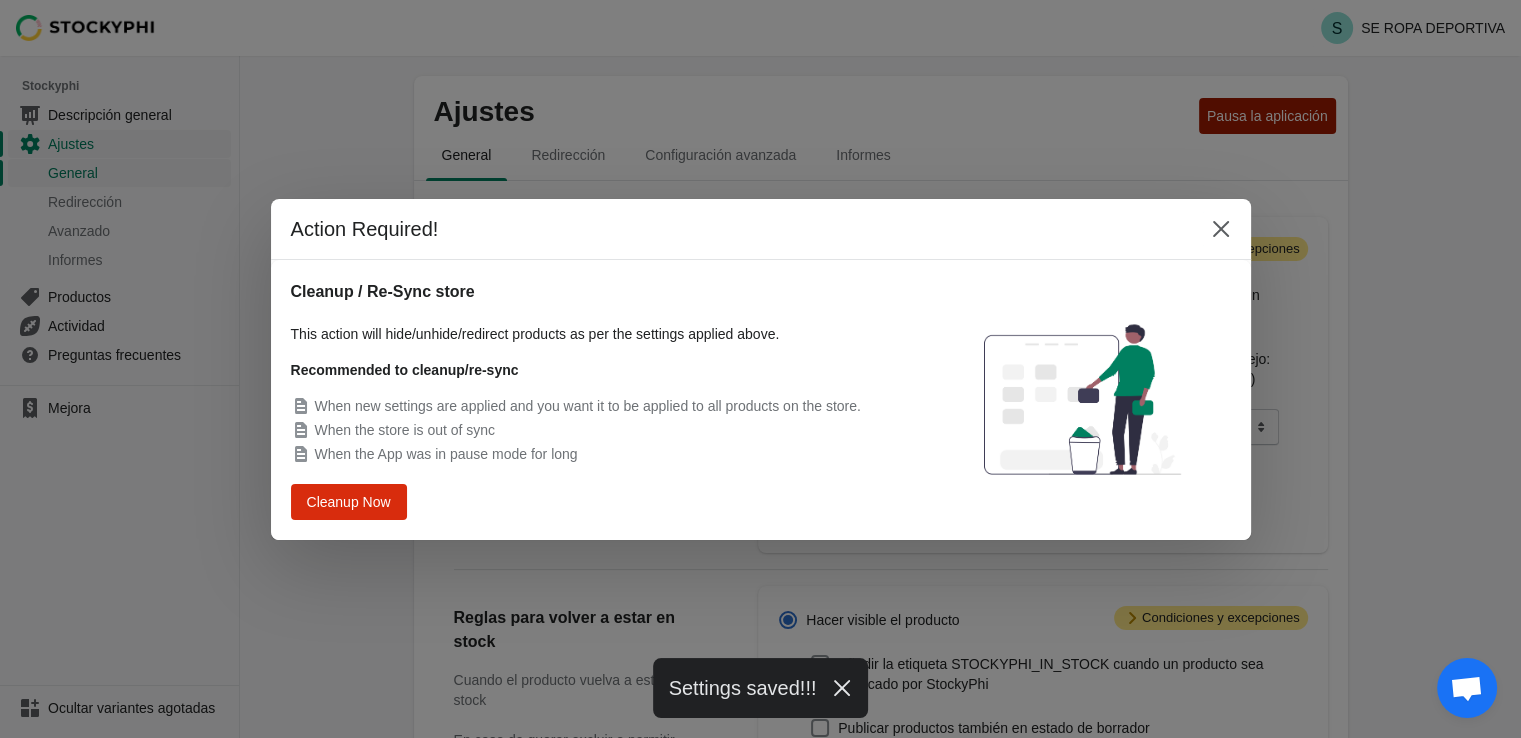 scroll, scrollTop: 0, scrollLeft: 0, axis: both 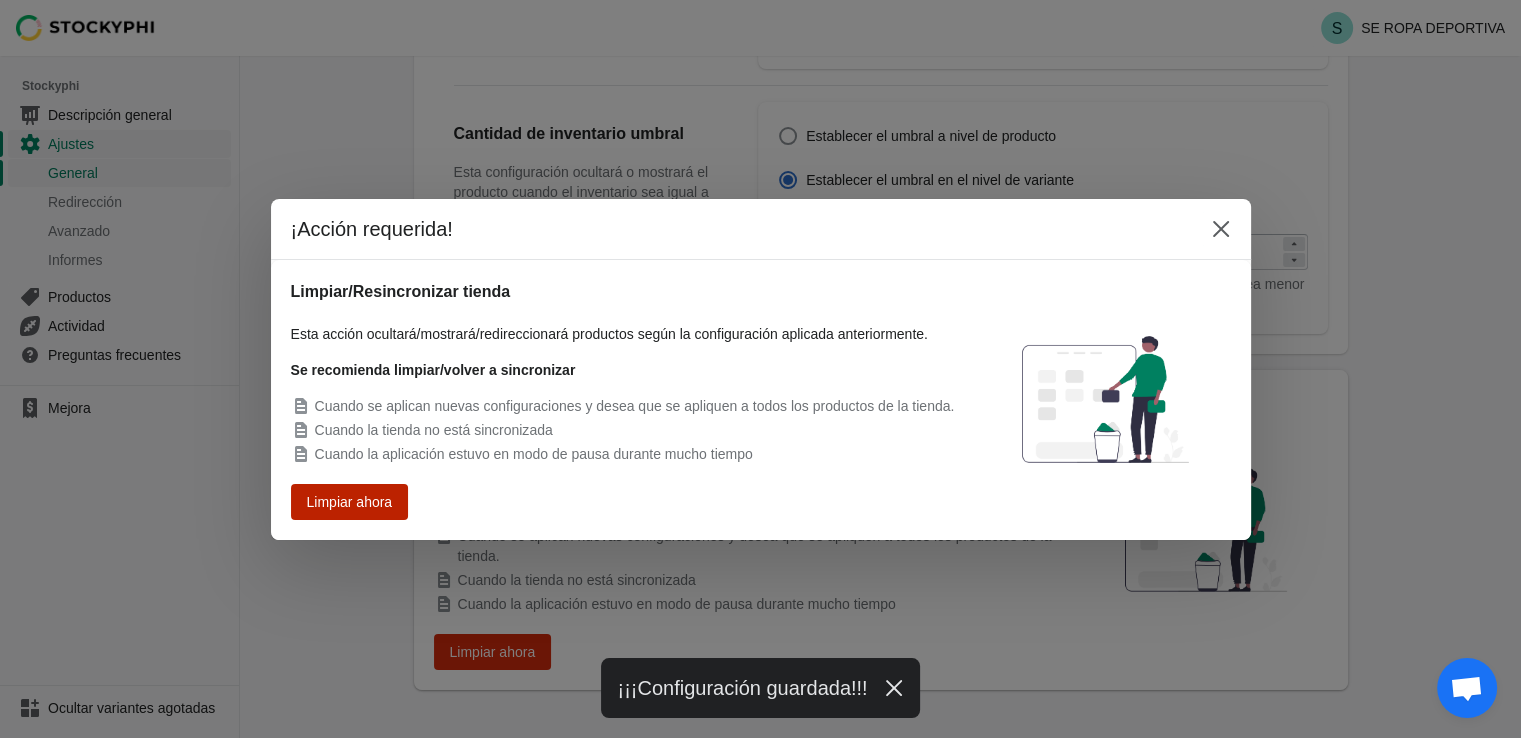 click on "Limpiar ahora" at bounding box center [349, 501] 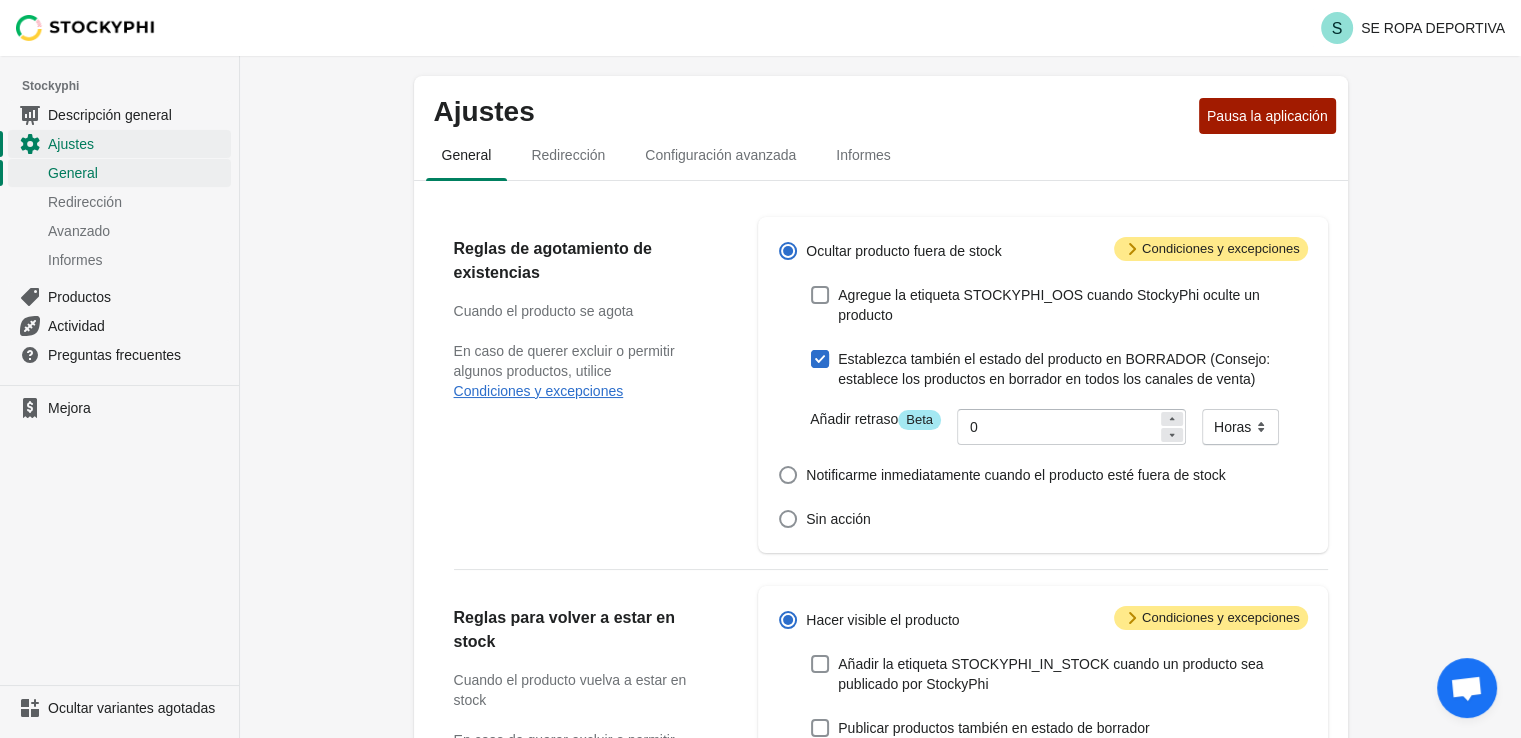 scroll, scrollTop: 781, scrollLeft: 0, axis: vertical 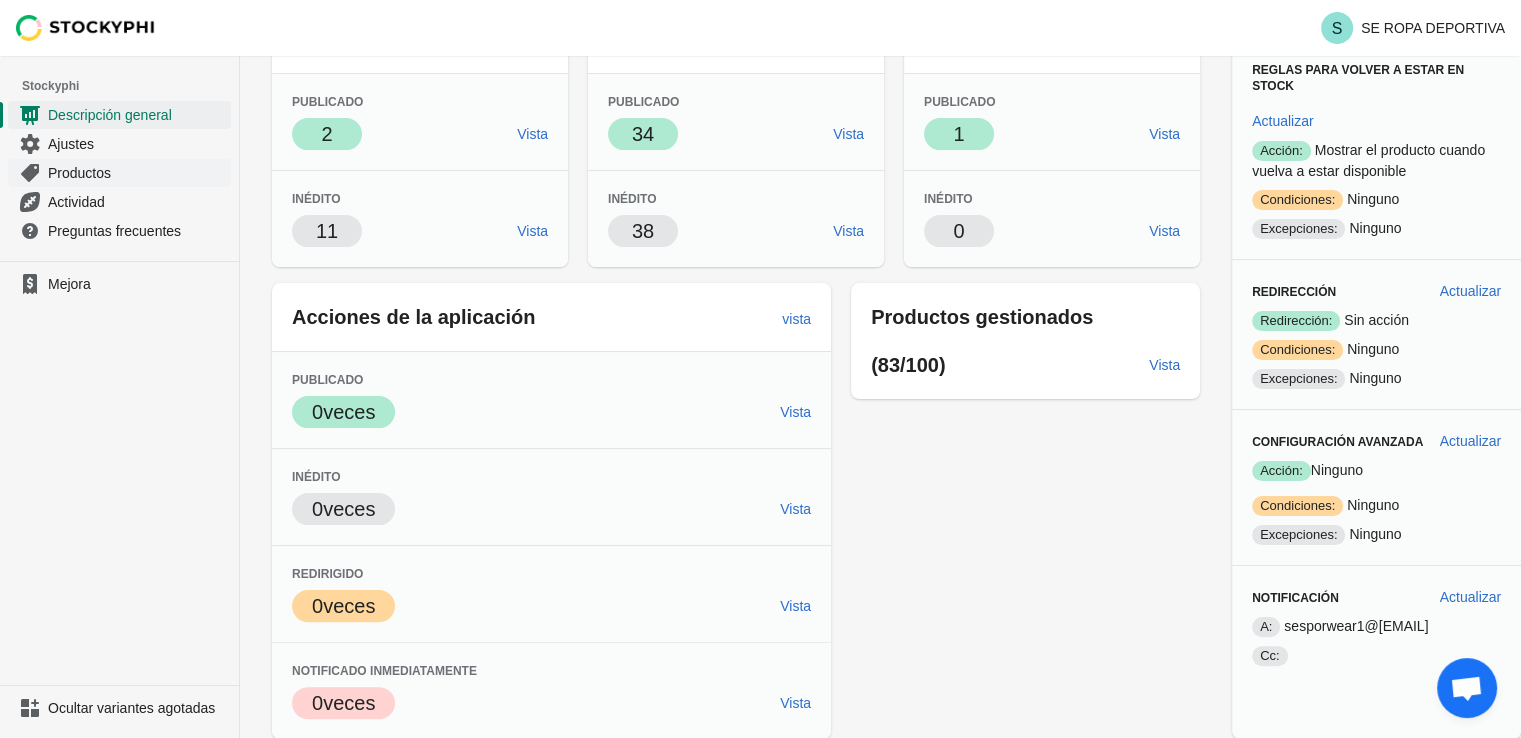 click on "Productos" at bounding box center [79, 173] 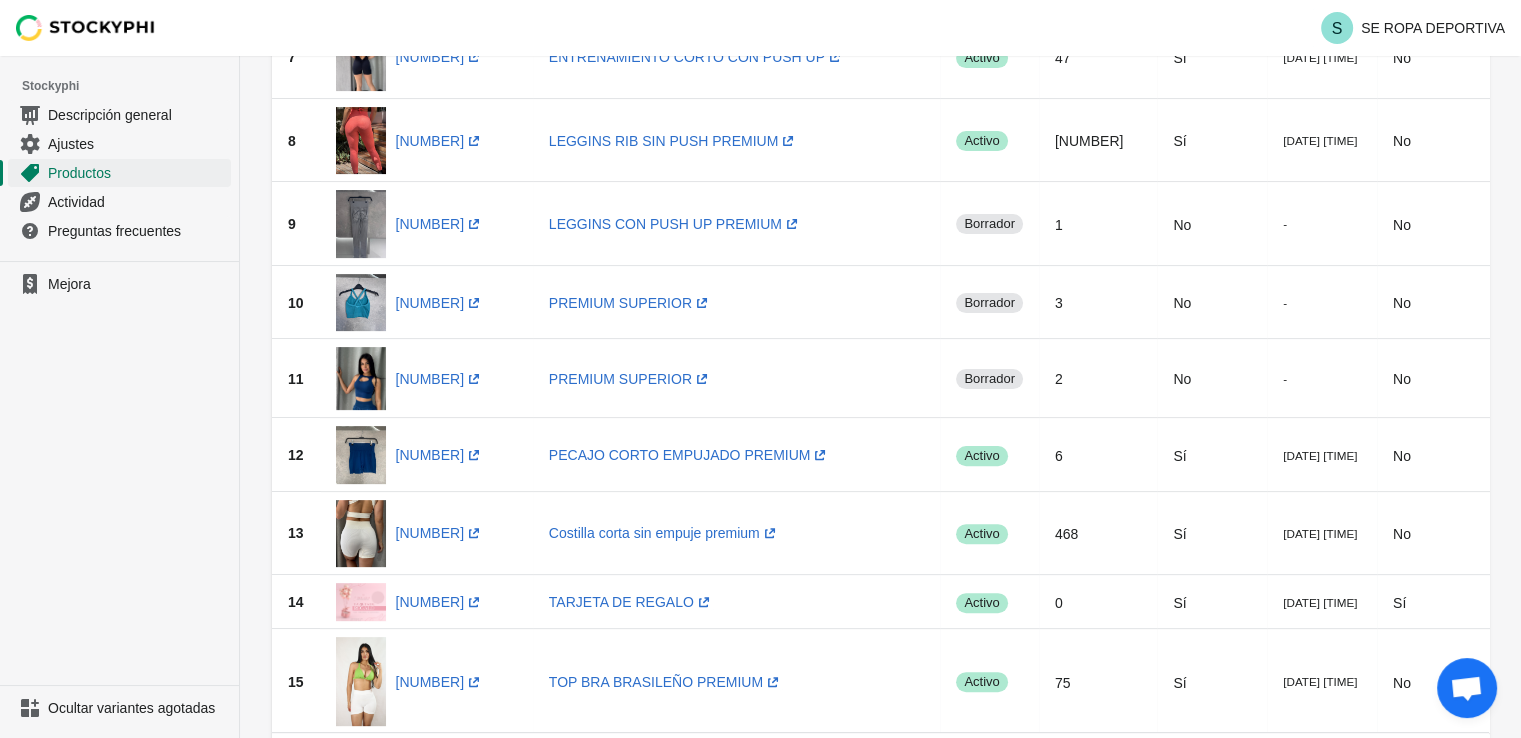 scroll, scrollTop: 0, scrollLeft: 0, axis: both 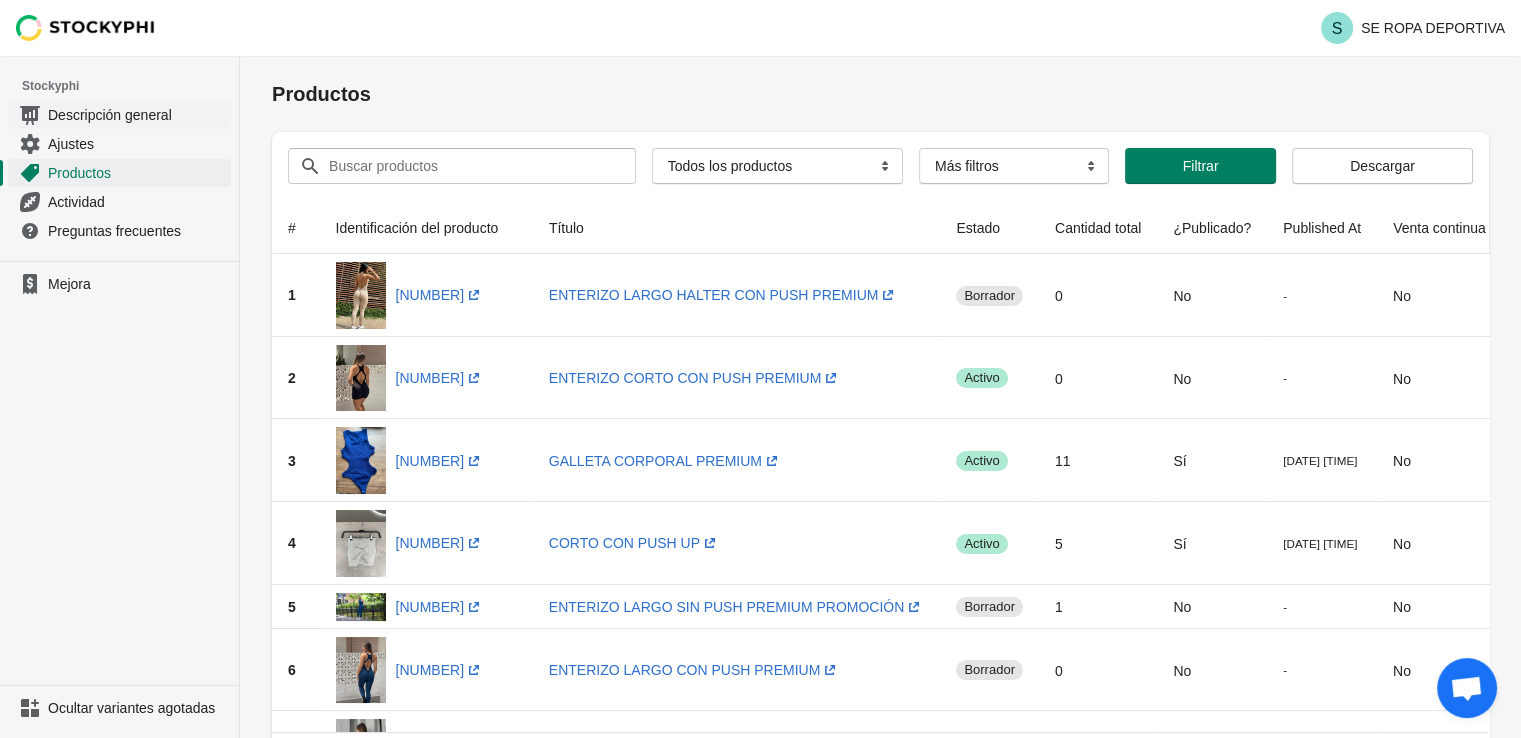 click on "Descripción general" at bounding box center (110, 115) 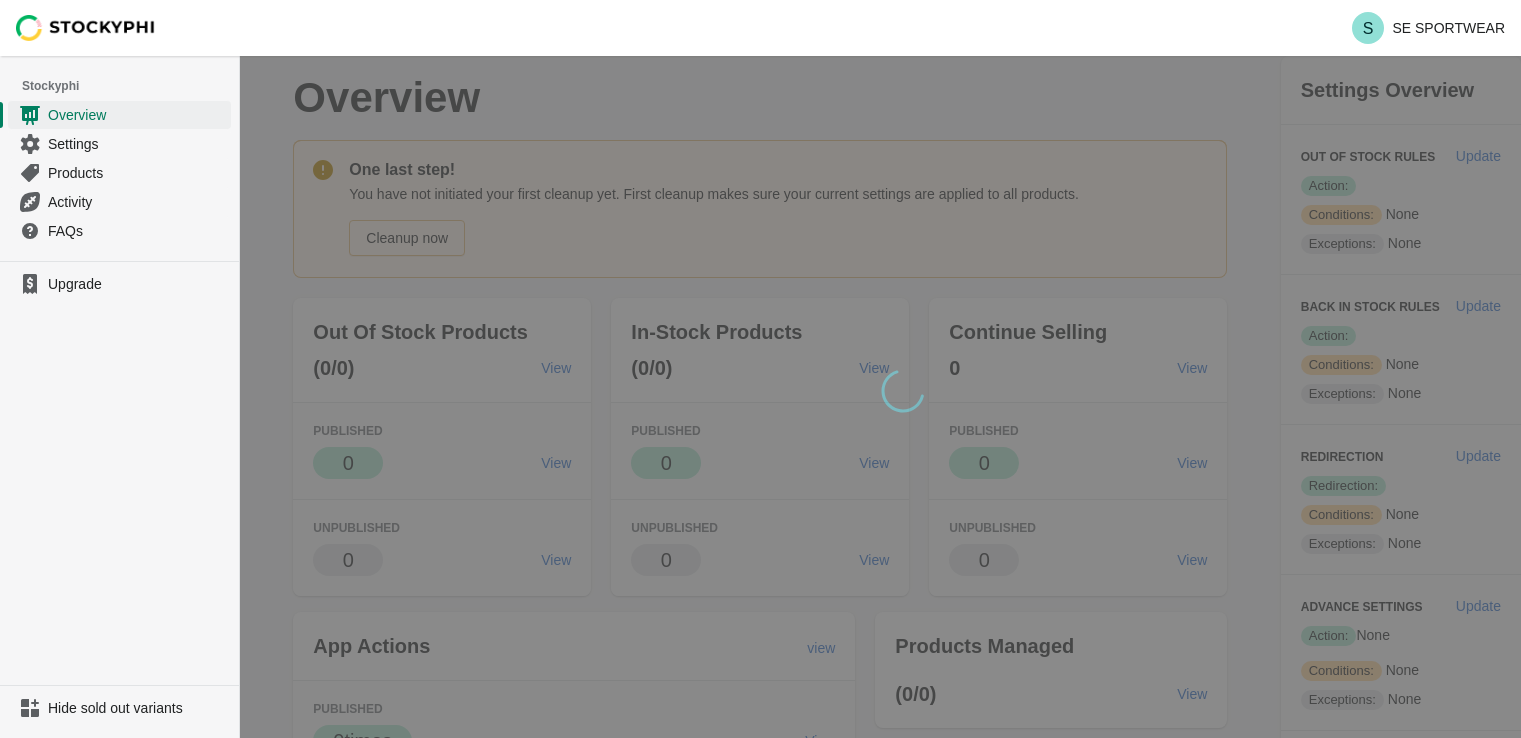 scroll, scrollTop: 0, scrollLeft: 0, axis: both 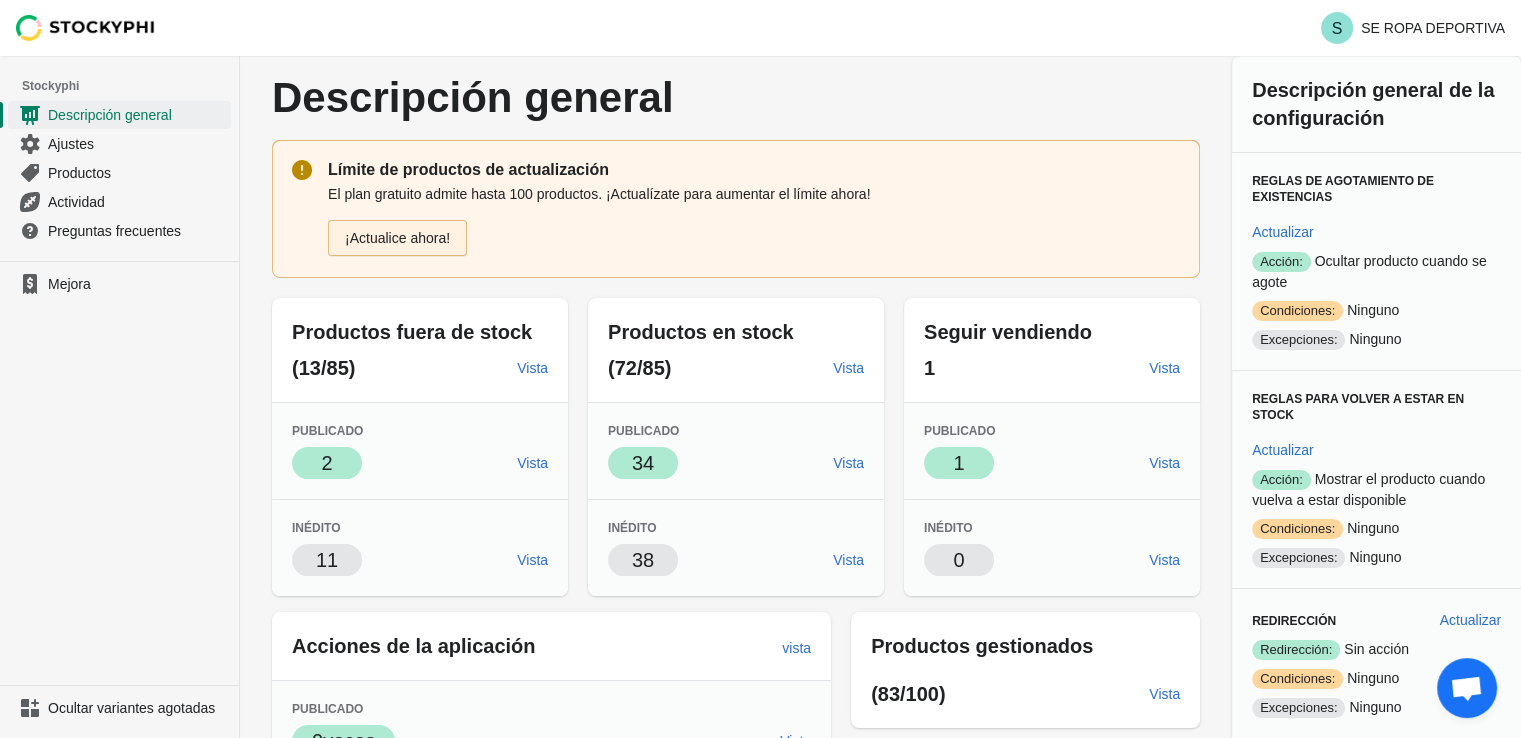 click on "¡Actualice ahora!" at bounding box center (397, 238) 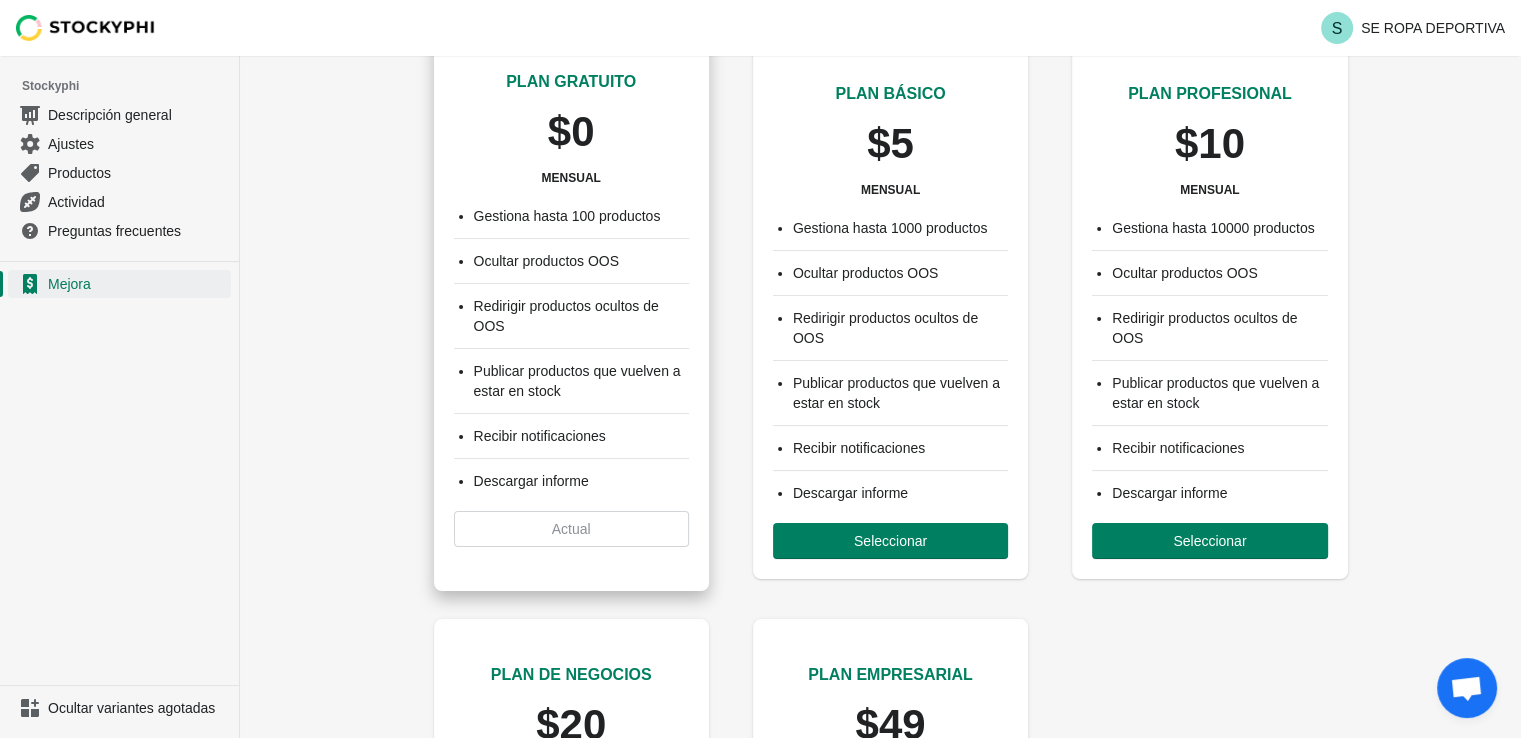 scroll, scrollTop: 66, scrollLeft: 0, axis: vertical 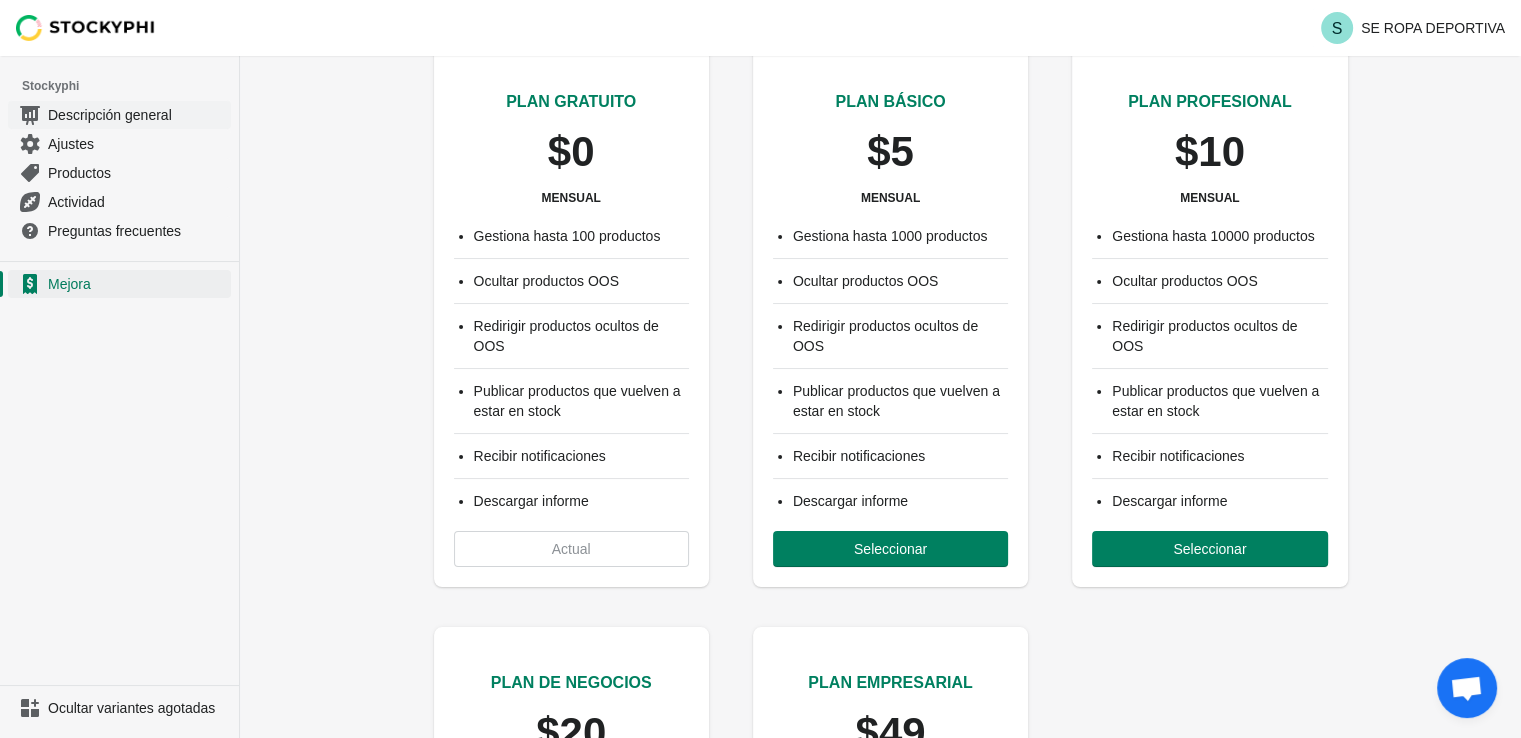 click on "Descripción general" at bounding box center [110, 115] 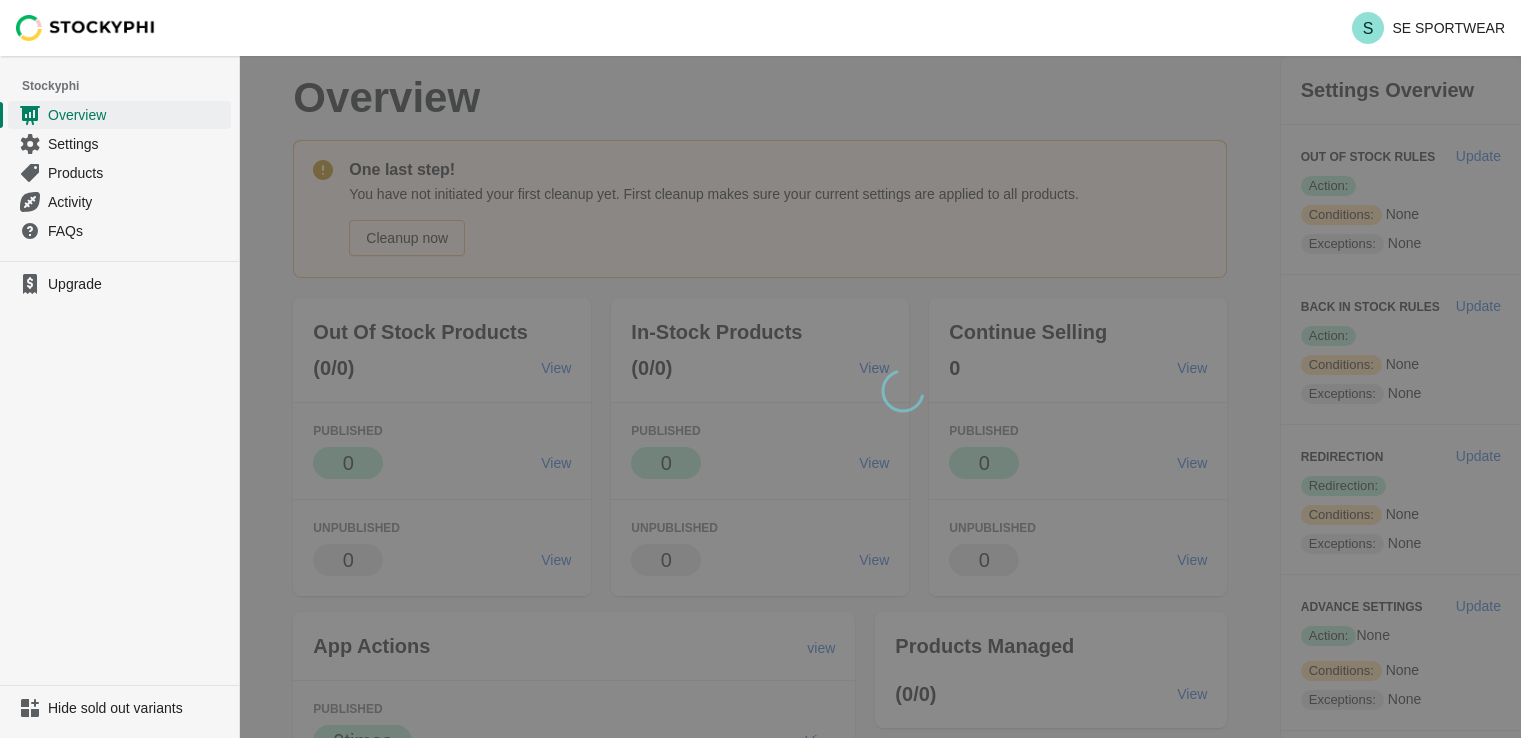 scroll, scrollTop: 0, scrollLeft: 0, axis: both 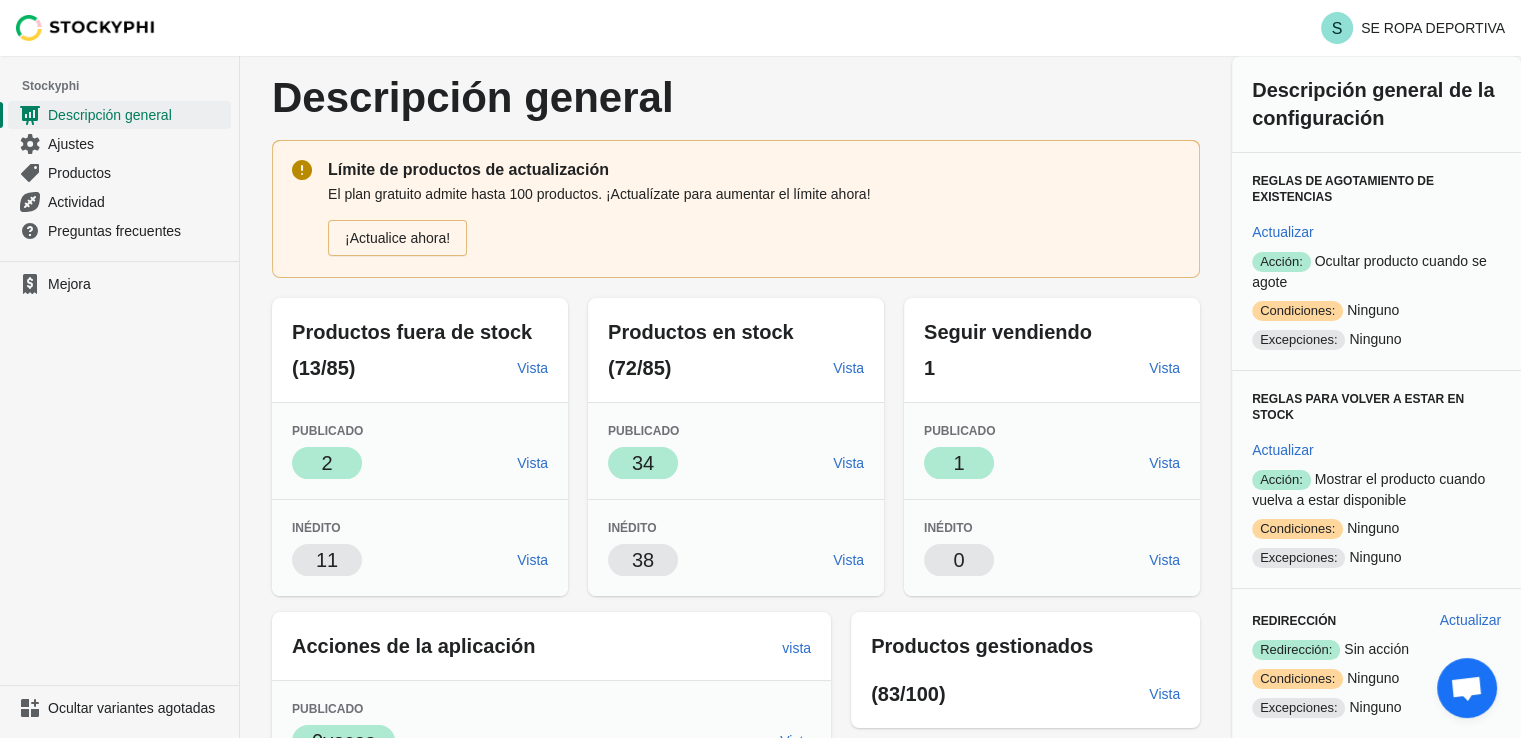 click on "El plan gratuito admite hasta 100 productos. ¡Actualízate para aumentar el límite ahora!" at bounding box center [599, 194] 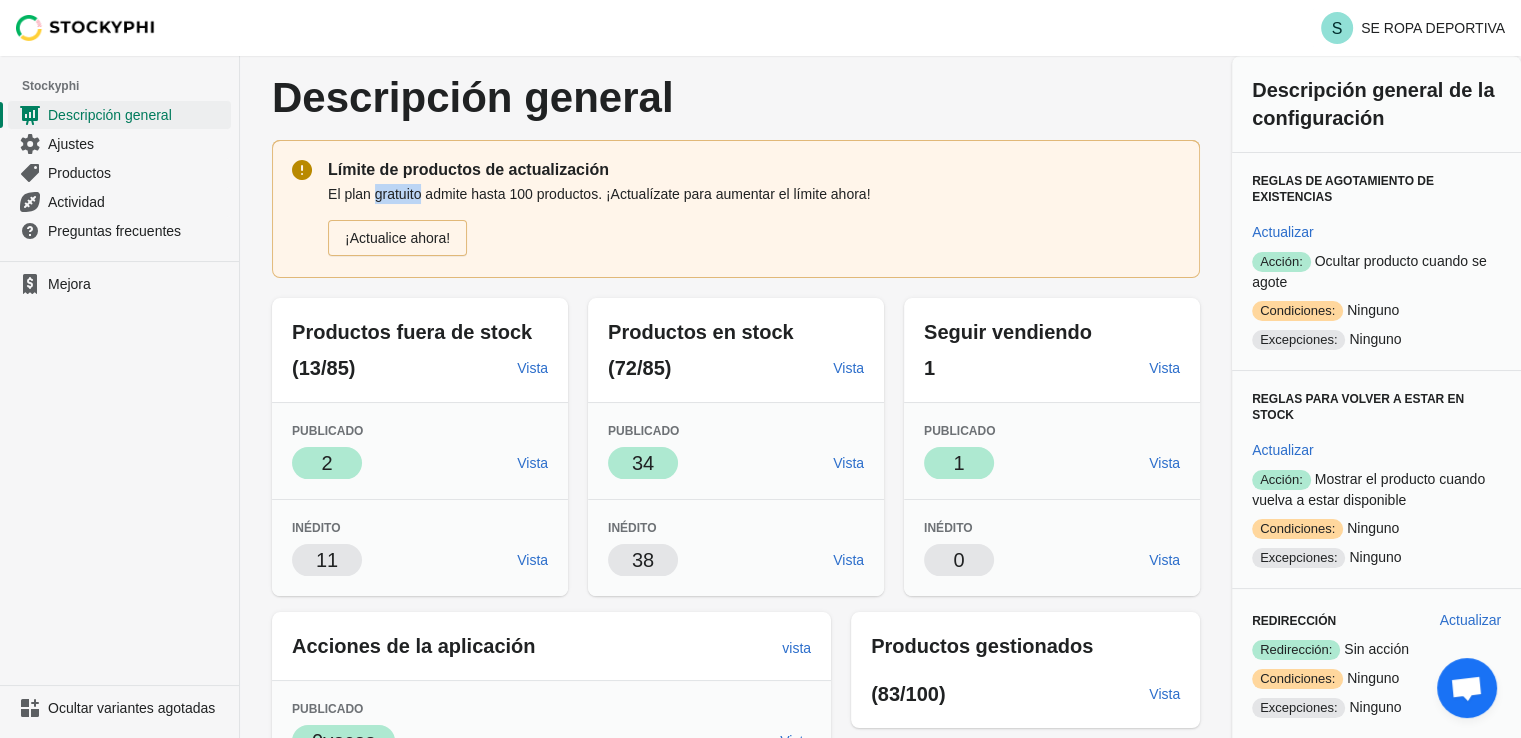 click on "El plan gratuito admite hasta 100 productos. ¡Actualízate para aumentar el límite ahora!" at bounding box center (599, 194) 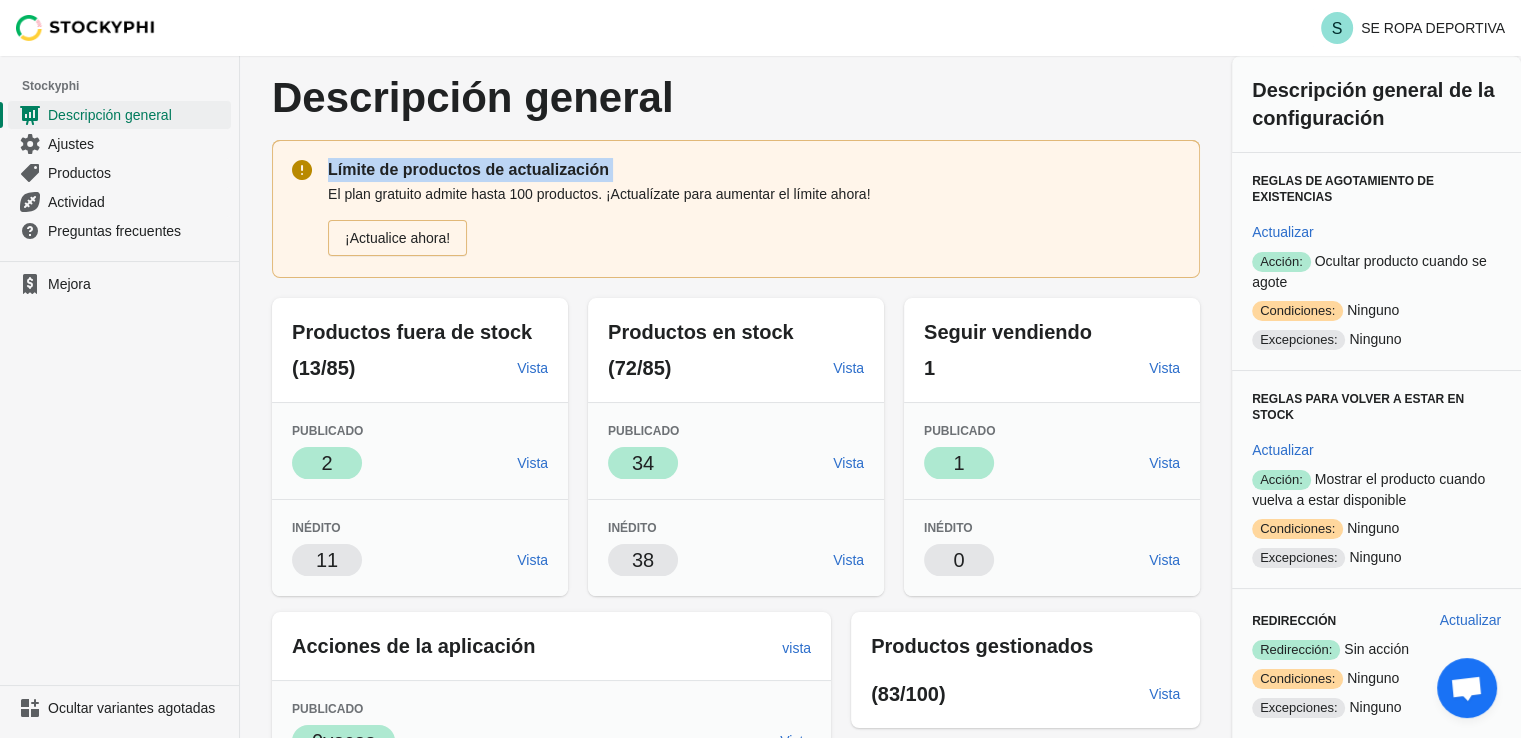 click on "El plan gratuito admite hasta 100 productos. ¡Actualízate para aumentar el límite ahora!" at bounding box center (599, 194) 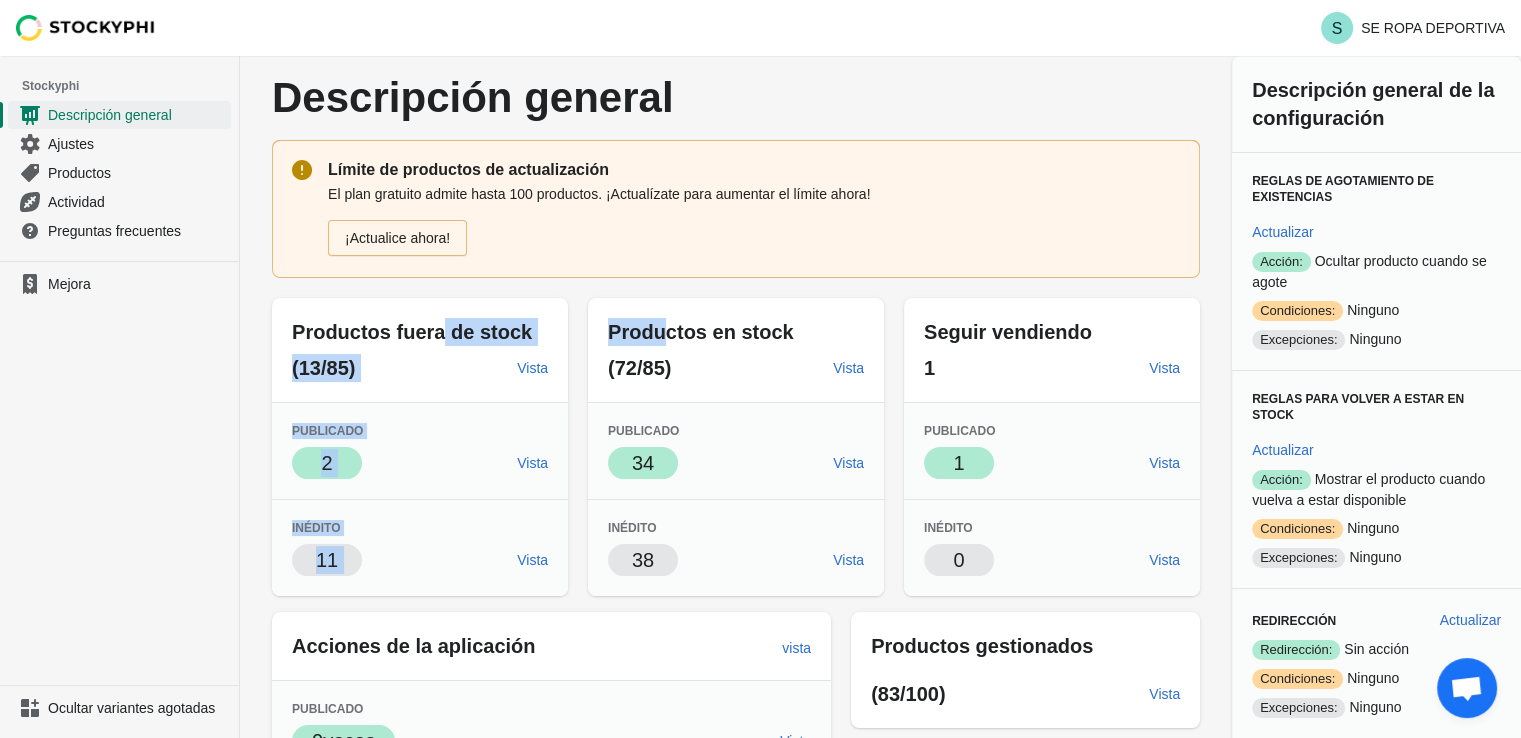 drag, startPoint x: 434, startPoint y: 337, endPoint x: 660, endPoint y: 341, distance: 226.0354 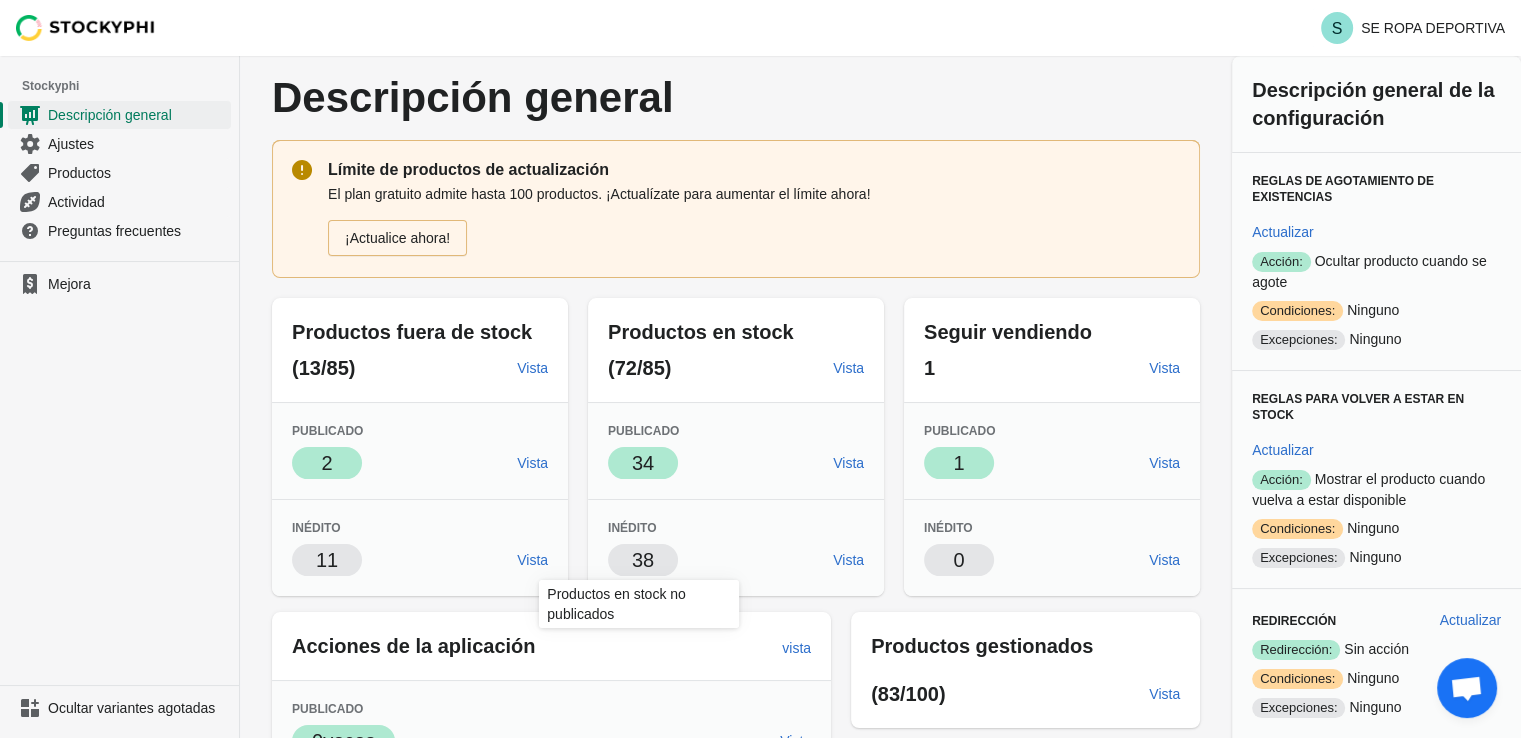 click on "38" at bounding box center [643, 560] 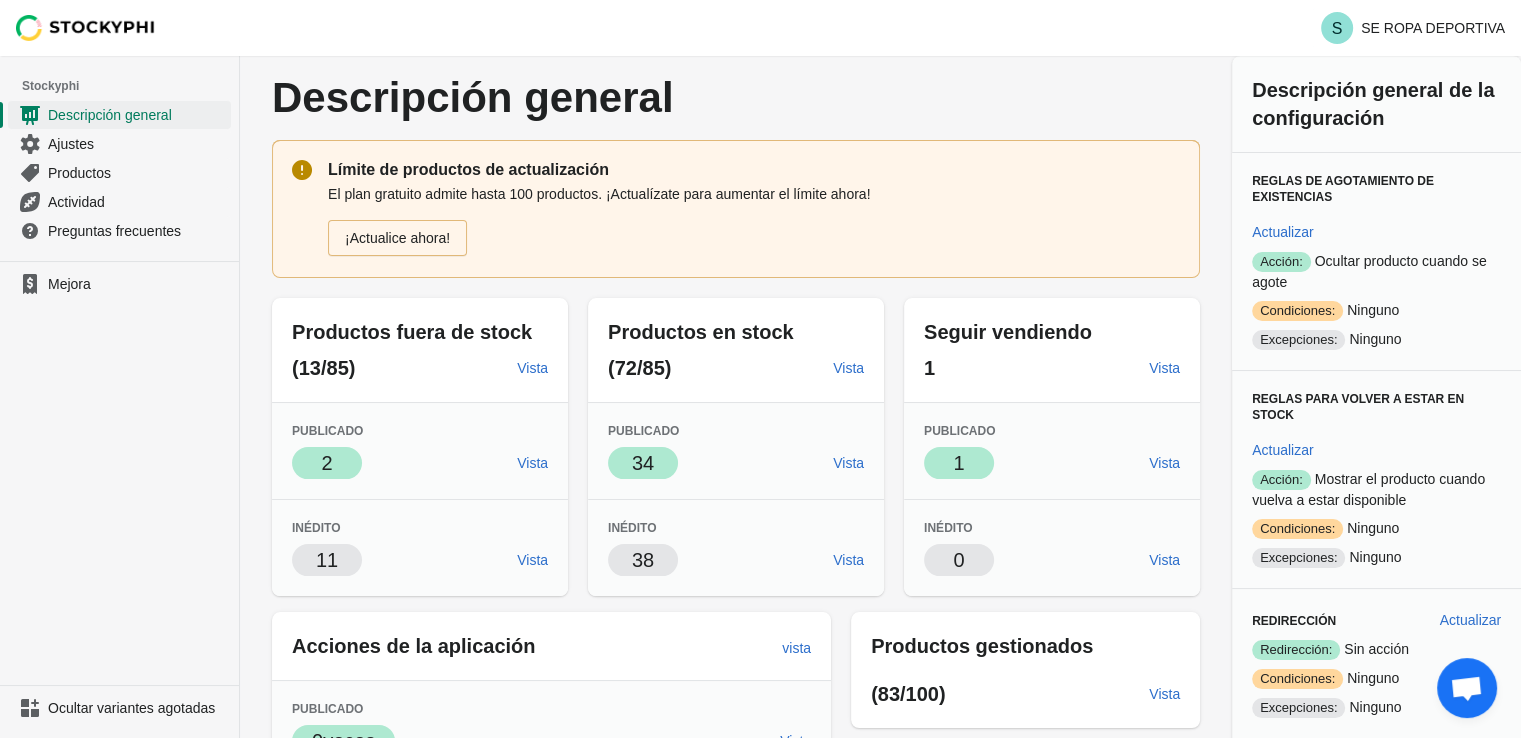 scroll, scrollTop: 0, scrollLeft: 0, axis: both 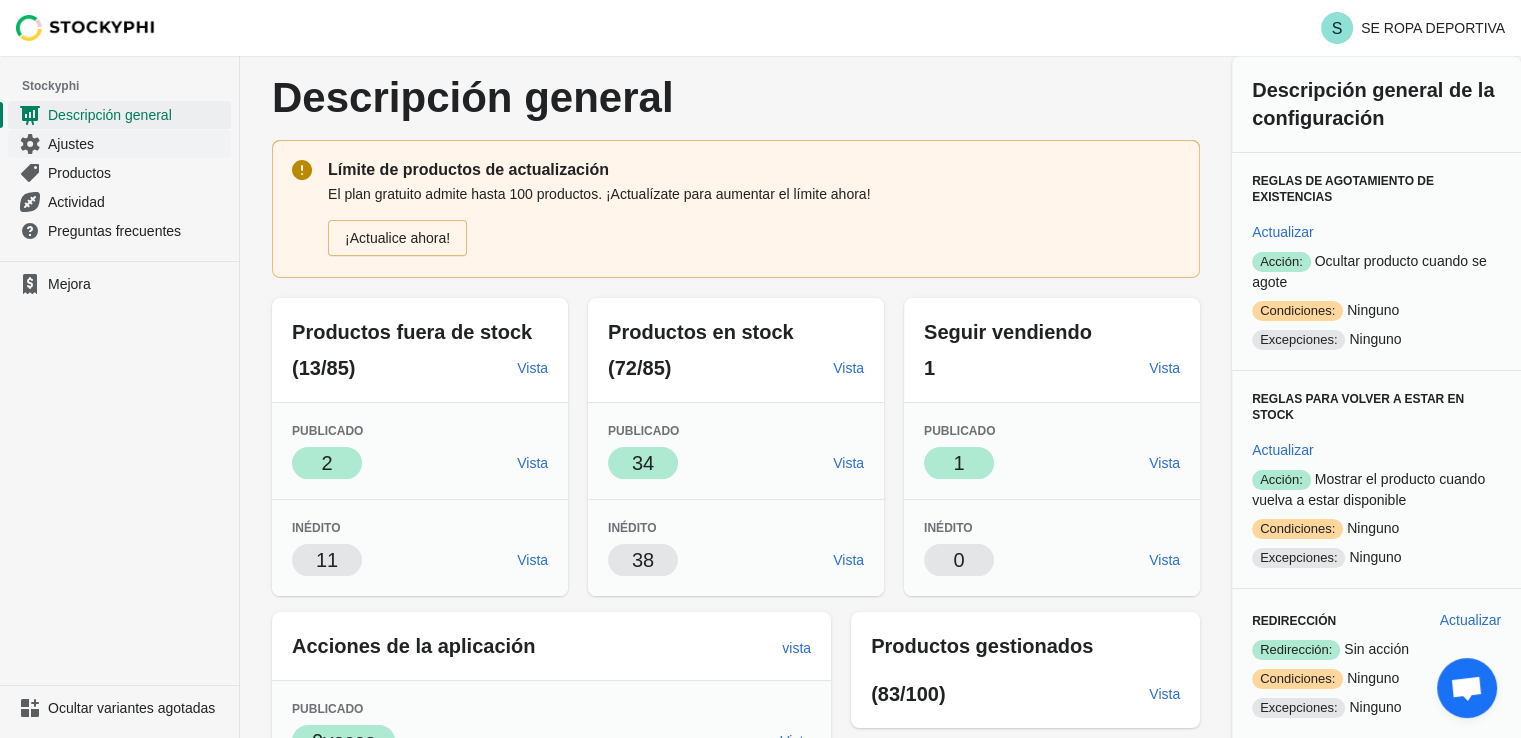 click on "Ajustes" at bounding box center (137, 144) 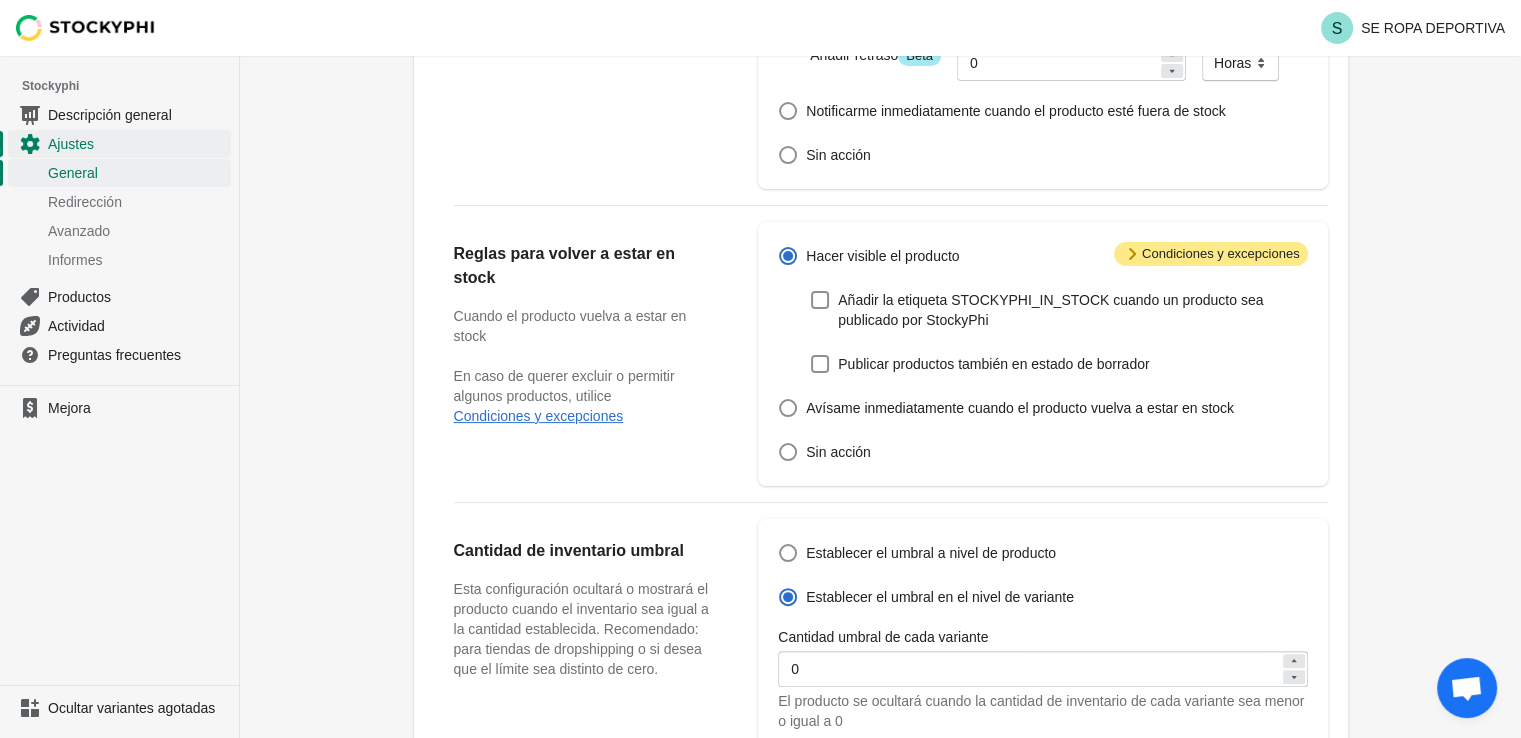 scroll, scrollTop: 366, scrollLeft: 0, axis: vertical 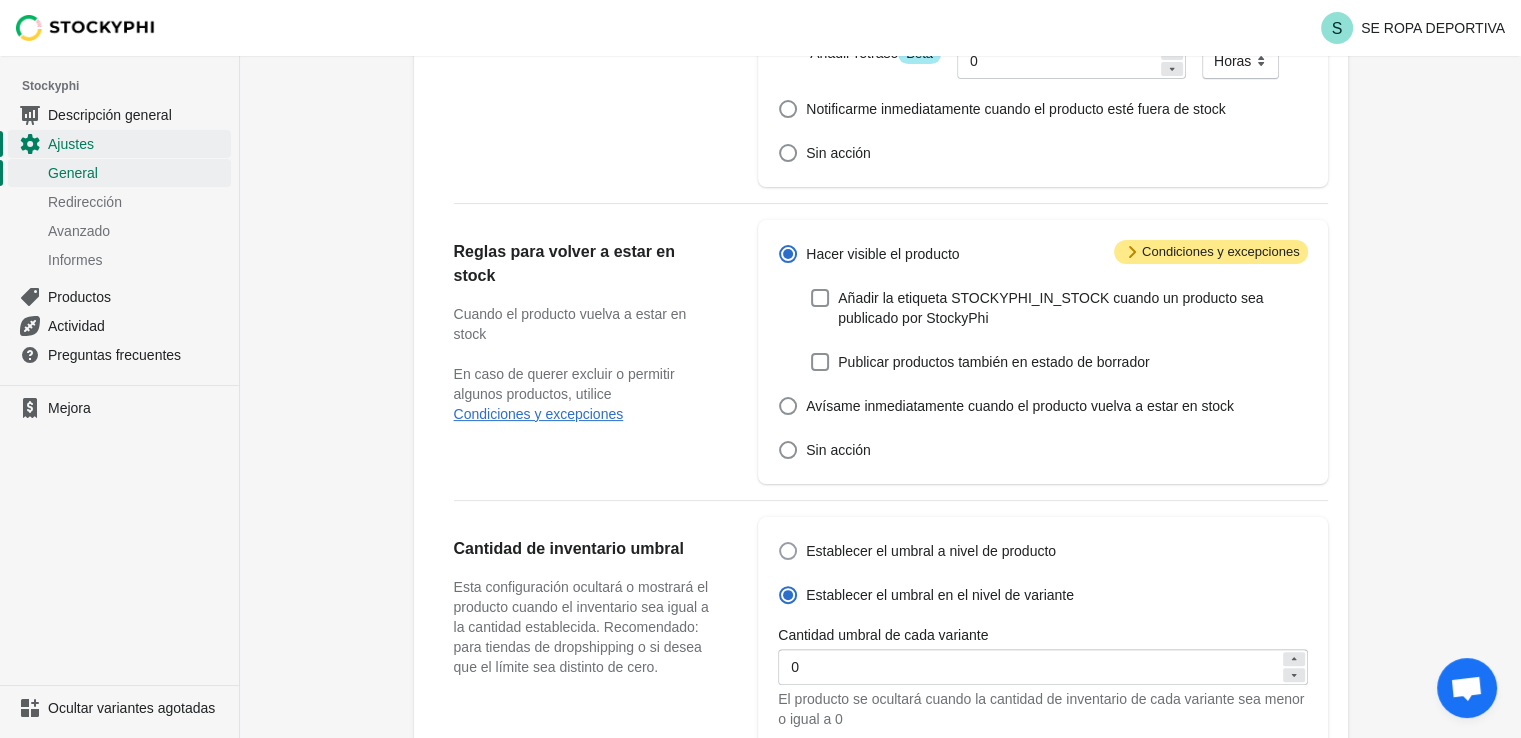 click on "Establecer el umbral a nivel de producto" at bounding box center (931, 551) 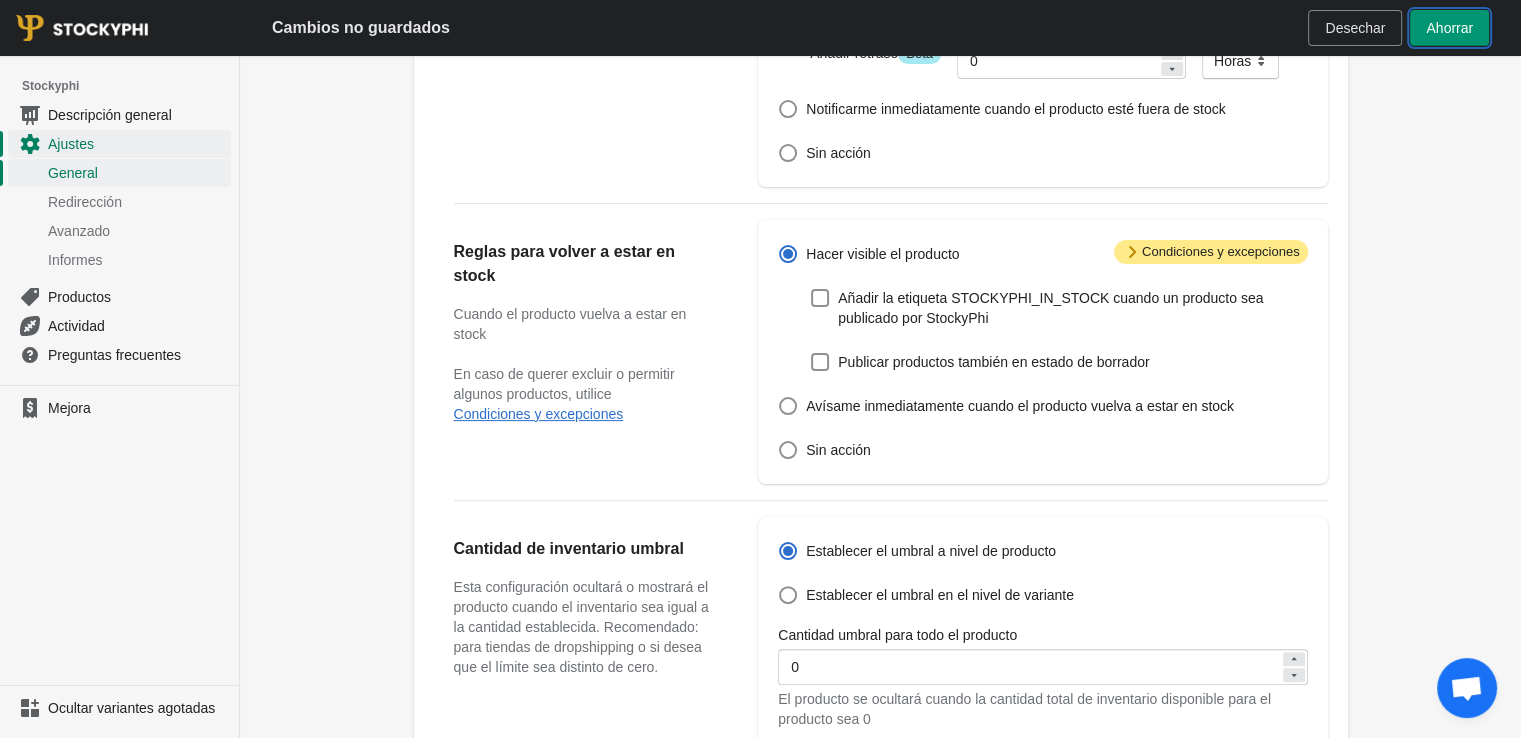 click on "Ahorrar" at bounding box center [1449, 28] 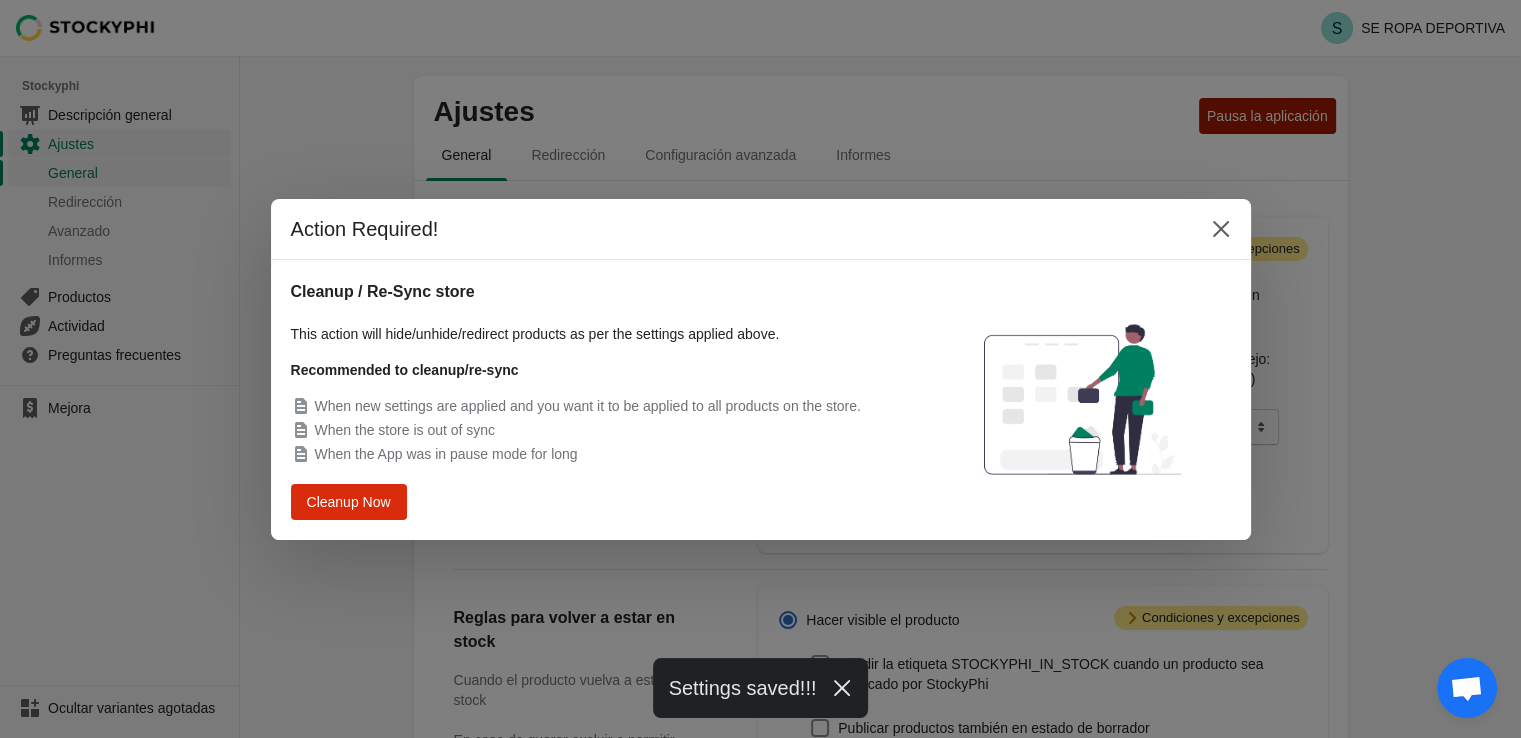 scroll, scrollTop: 0, scrollLeft: 0, axis: both 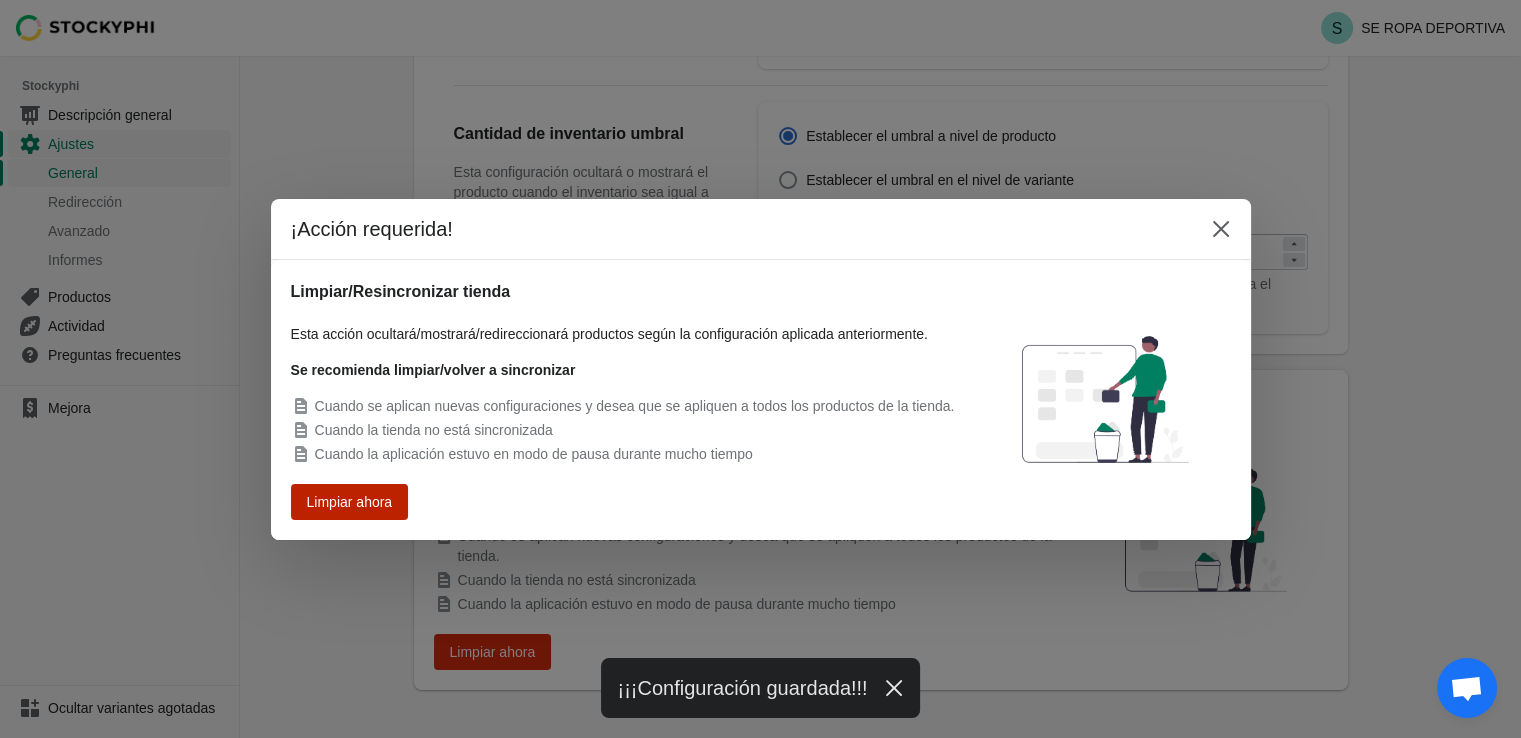 click on "Limpiar ahora" at bounding box center (349, 502) 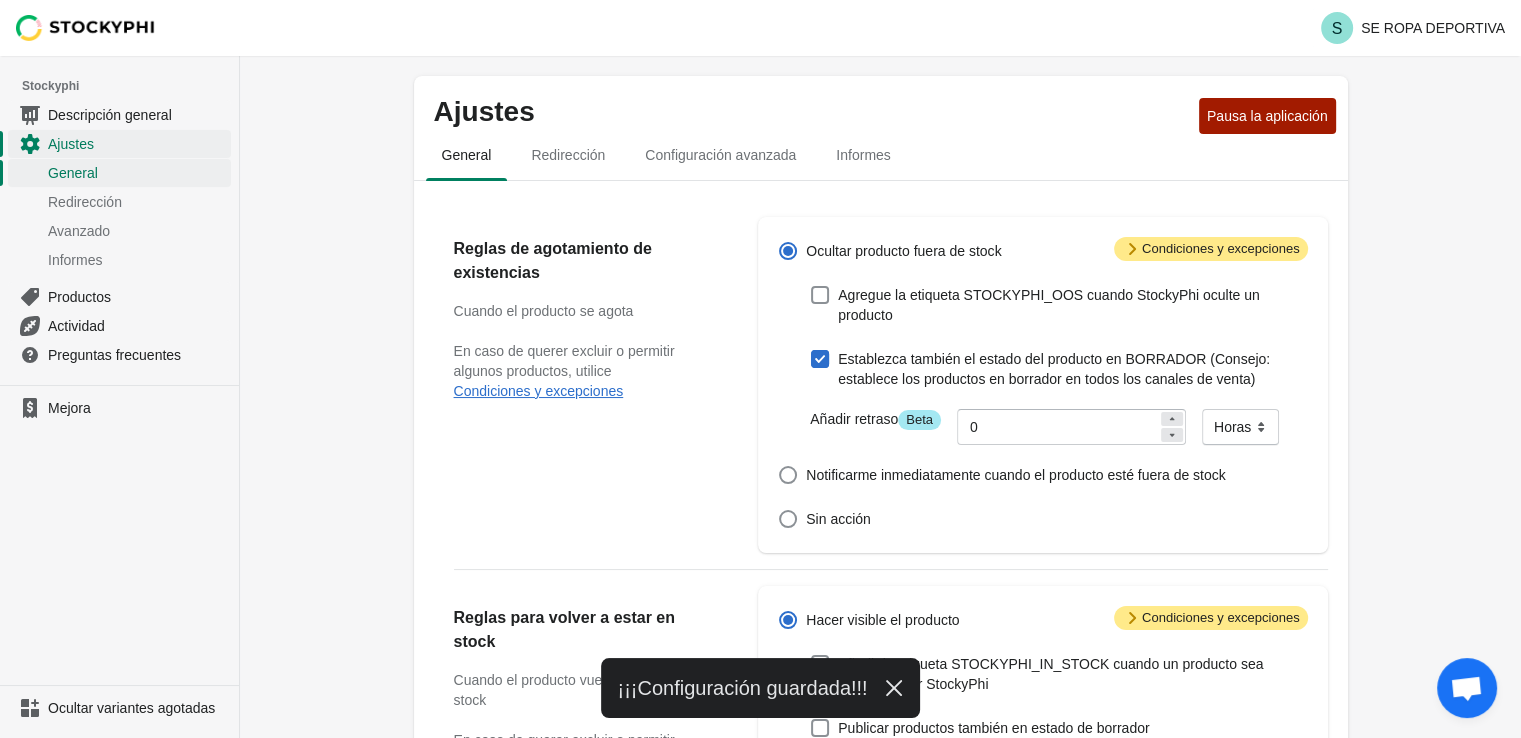 scroll, scrollTop: 781, scrollLeft: 0, axis: vertical 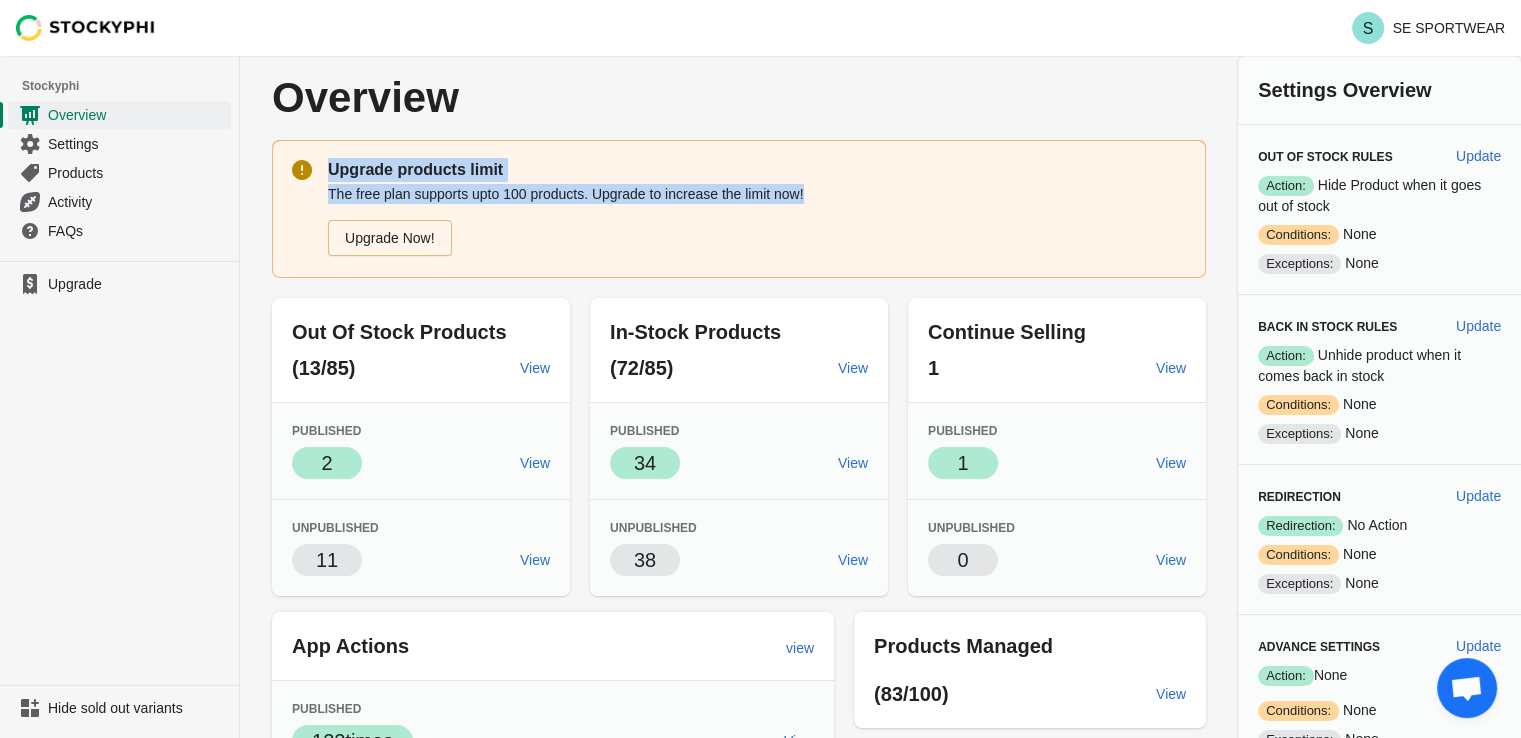 drag, startPoint x: 814, startPoint y: 193, endPoint x: 324, endPoint y: 180, distance: 490.17242 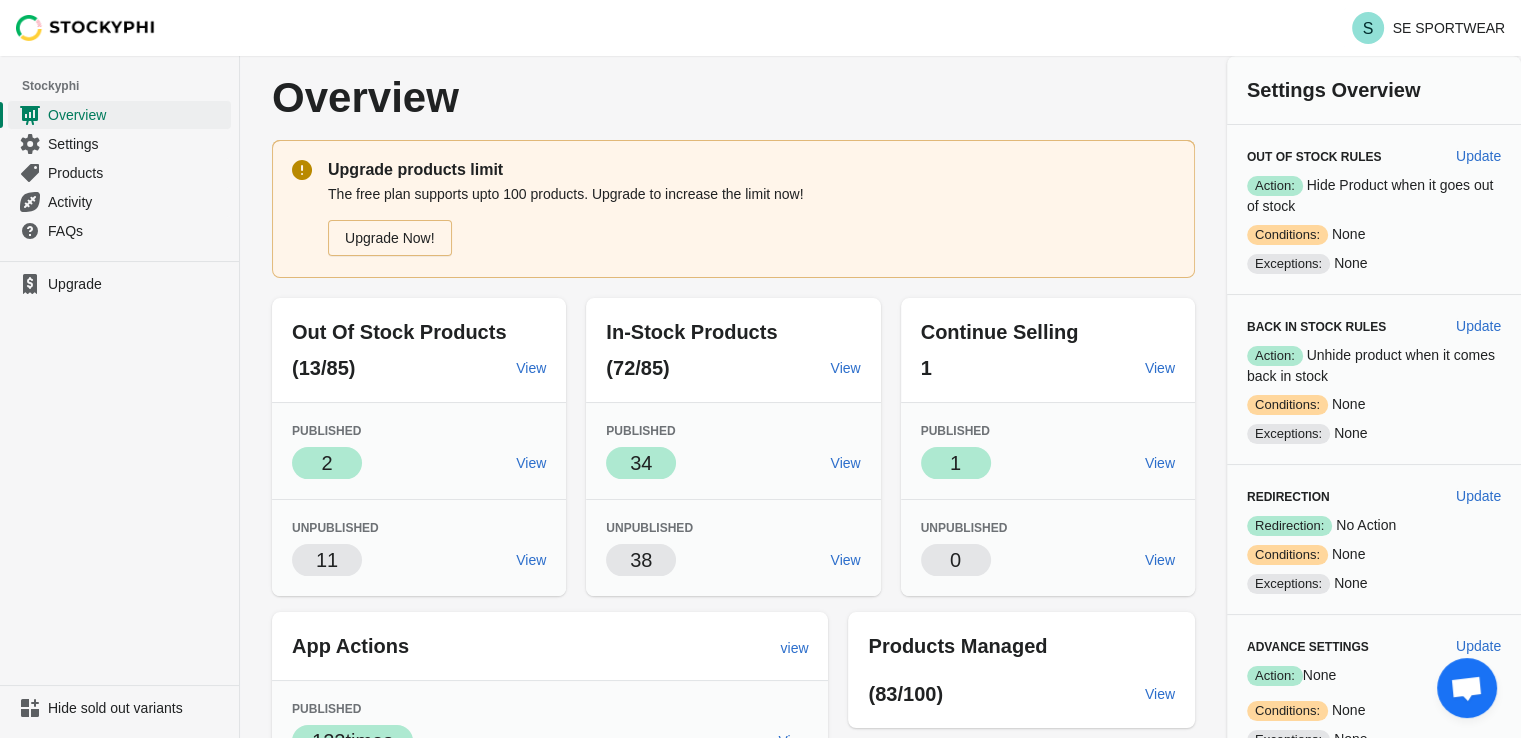 click on "Out Of Stock Products (13/85) View Published Success  2 View Unpublished 11 View In-Stock Products (72/85) View Published Success  34 View Unpublished 38 View Continue Selling 1 View Published Success  1 View Unpublished 0 View App Actions view Published Success  122  times View Unpublished 144  times View Redirected Warning  0  times View Immediately Notified Critical  0  times View Products Managed (83/100) View" at bounding box center (723, 675) 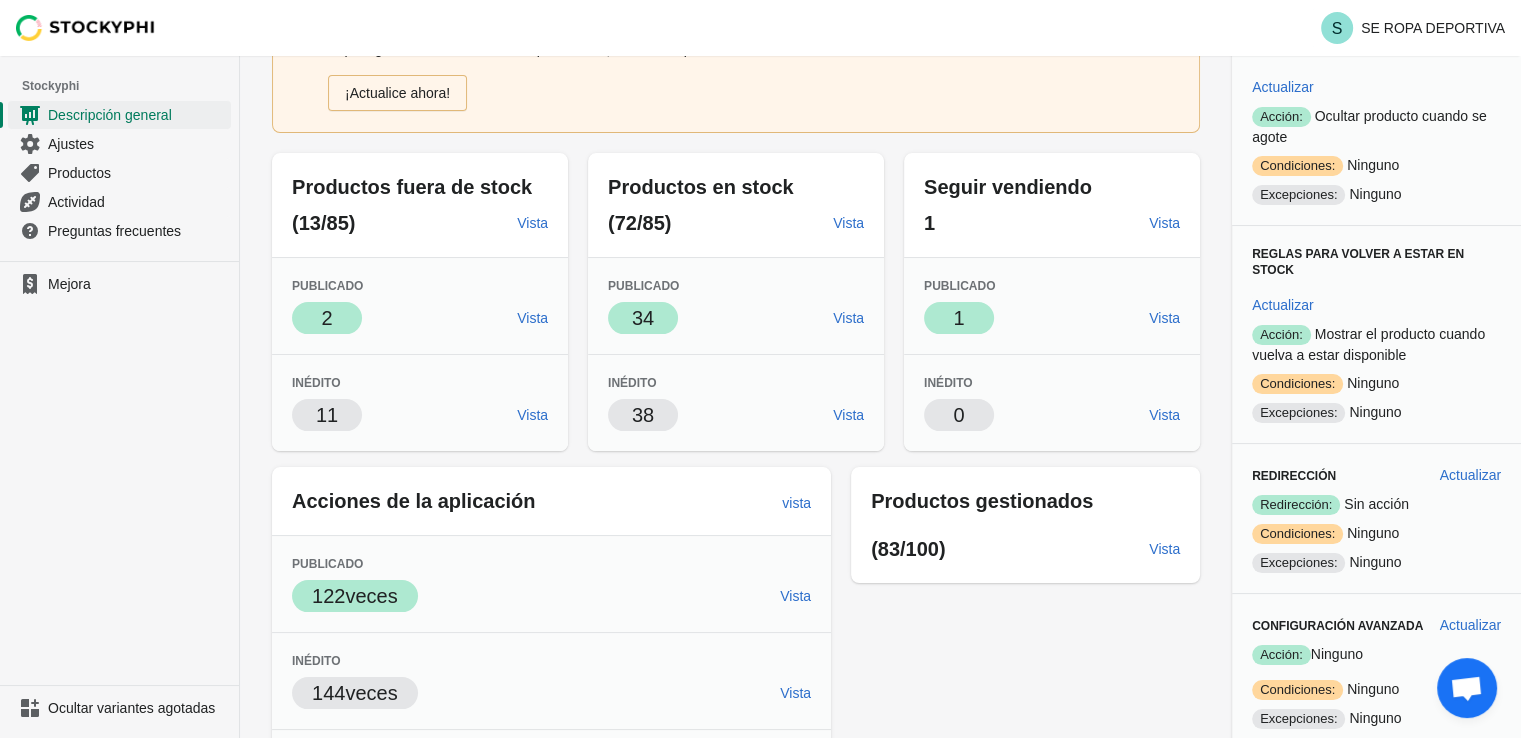 scroll, scrollTop: 0, scrollLeft: 0, axis: both 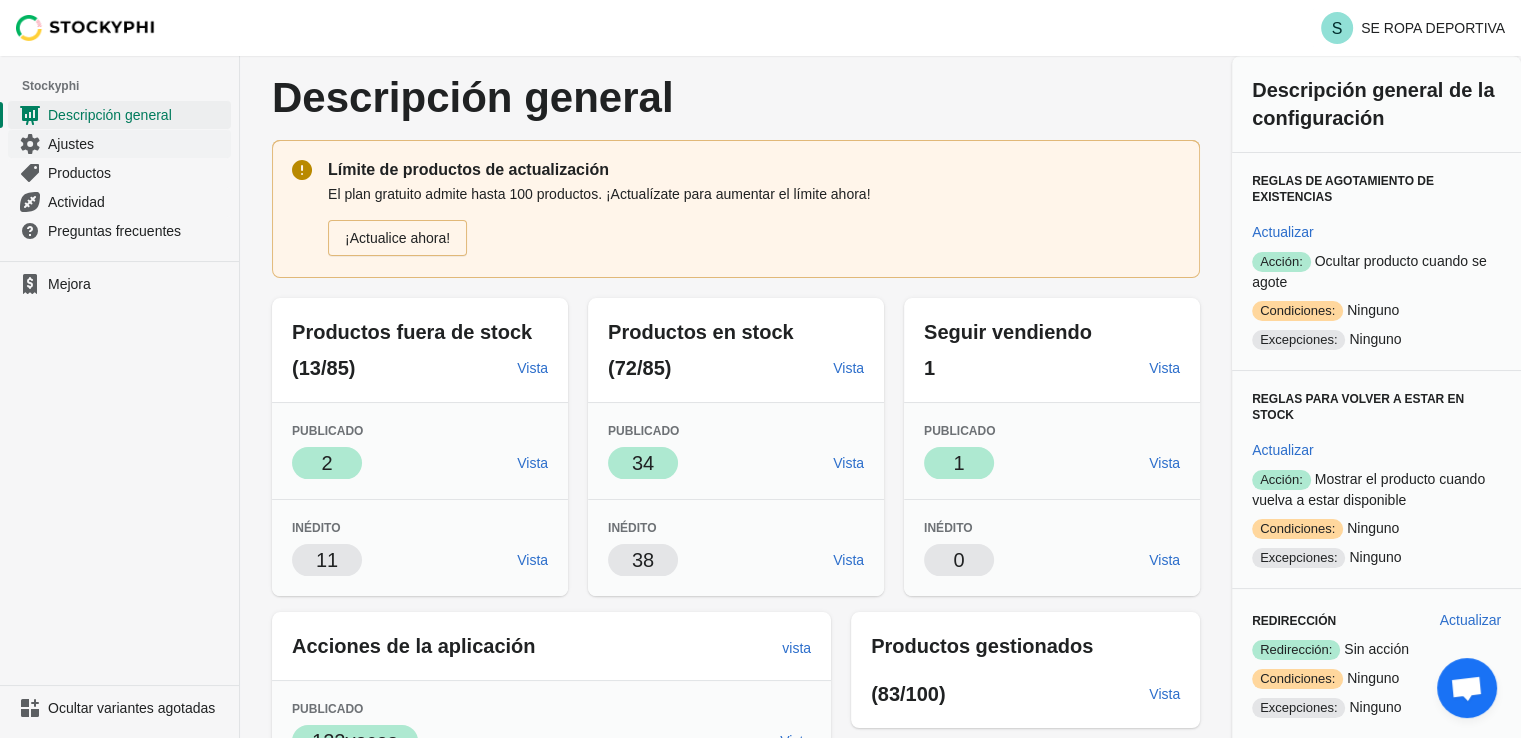 click on "Ajustes" at bounding box center [137, 144] 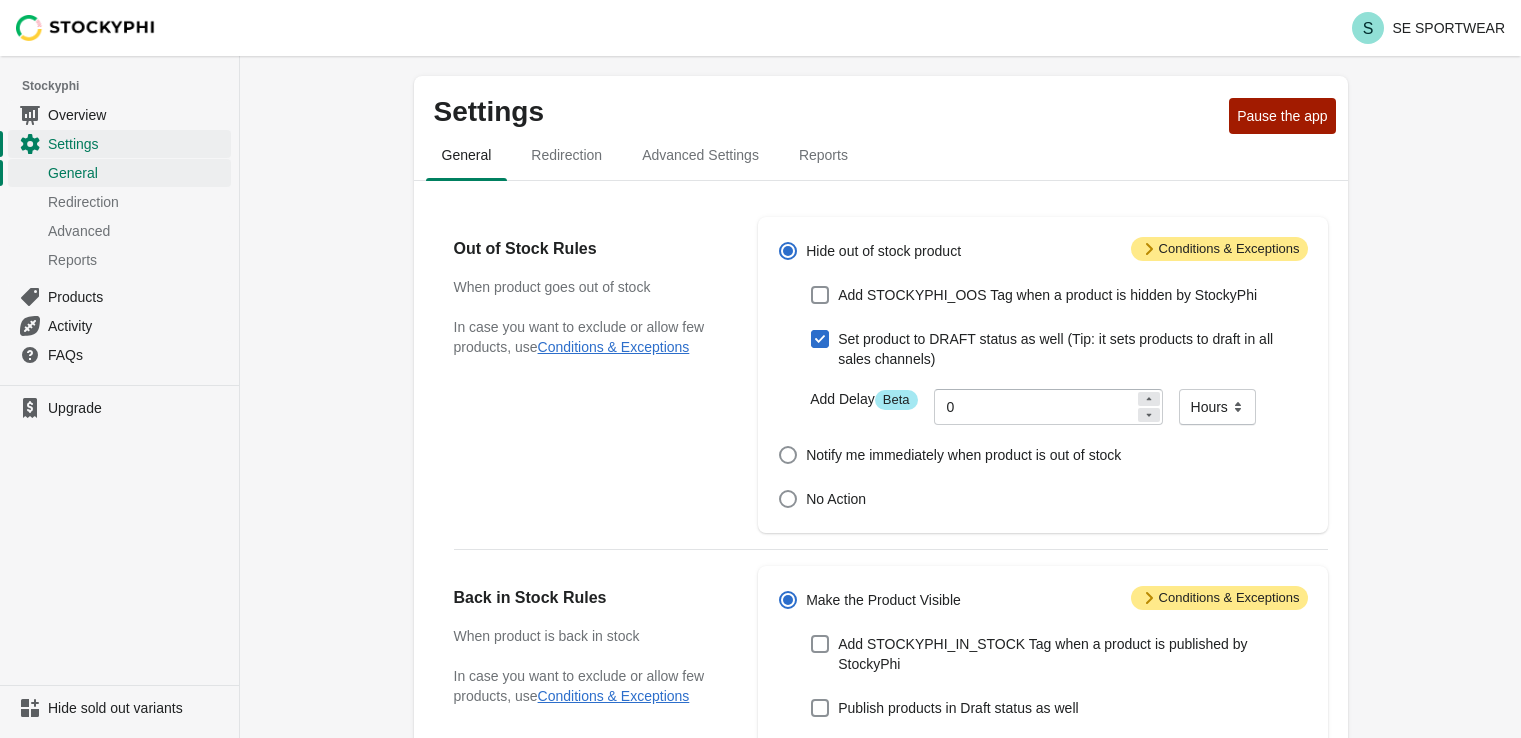 scroll, scrollTop: 0, scrollLeft: 0, axis: both 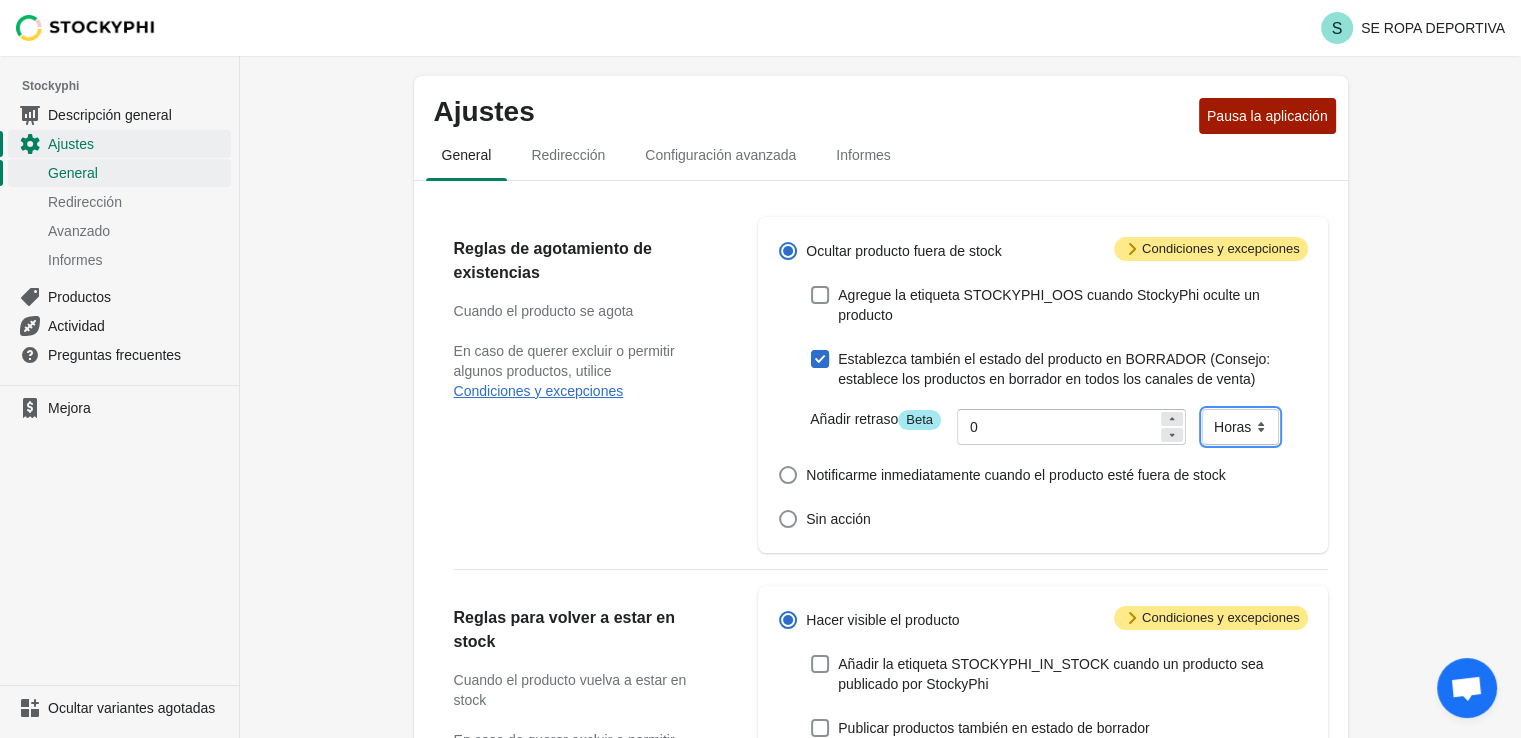 click on "[MINUTES] [HOURS] [DAYS]" at bounding box center [1240, 427] 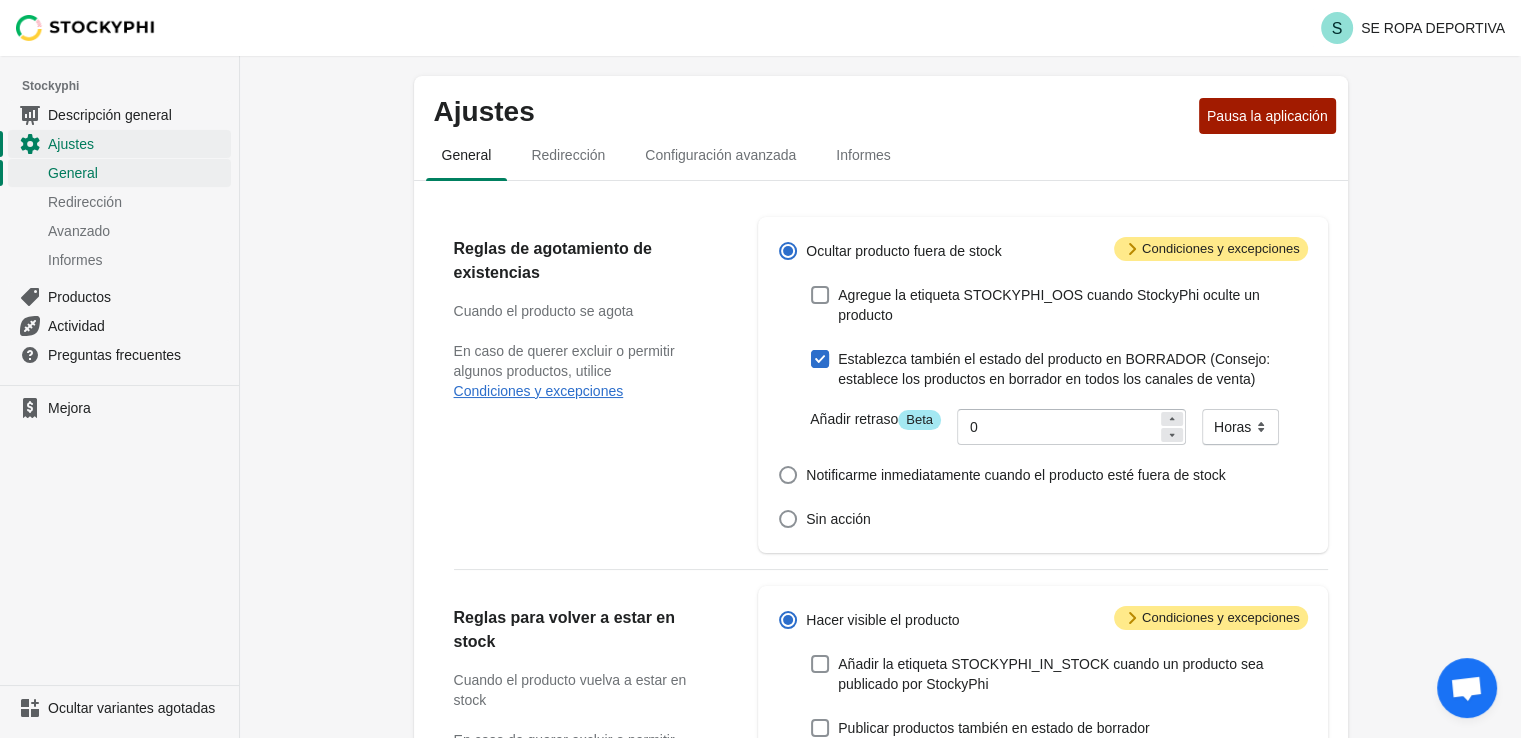 click on "Ajustes Pausa la aplicación General Redirección Configuración avanzada Informes General Redirección Configuración avanzada Informes Reglas de agotamiento de existencias Cuando el producto se agota En caso de querer excluir o permitir algunos productos, utilice Condiciones y excepciones Atención Condiciones y excepciones Ocultar producto fuera de stock Agregue la etiqueta STOCKYPHI_OOS cuando StockyPhi oculte un producto Establezca también el estado del producto en BORRADOR (Consejo: establece los productos en borrador en todos los canales de venta) Añadir retraso Información Beta 0 Minutos Horas Días Horas Notificarme inmediatamente cuando el producto esté fuera de stock Sin acción Reglas para volver a estar en stock Cuando el producto vuelva a estar en stock En caso de querer excluir o permitir algunos productos, utilice Condiciones y excepciones Atención Condiciones y excepciones Hacer visible el producto Añadir la etiqueta STOCKYPHI_IN_STOCK cuando un producto sea publicado por StockyPhi 0" at bounding box center [880, 797] 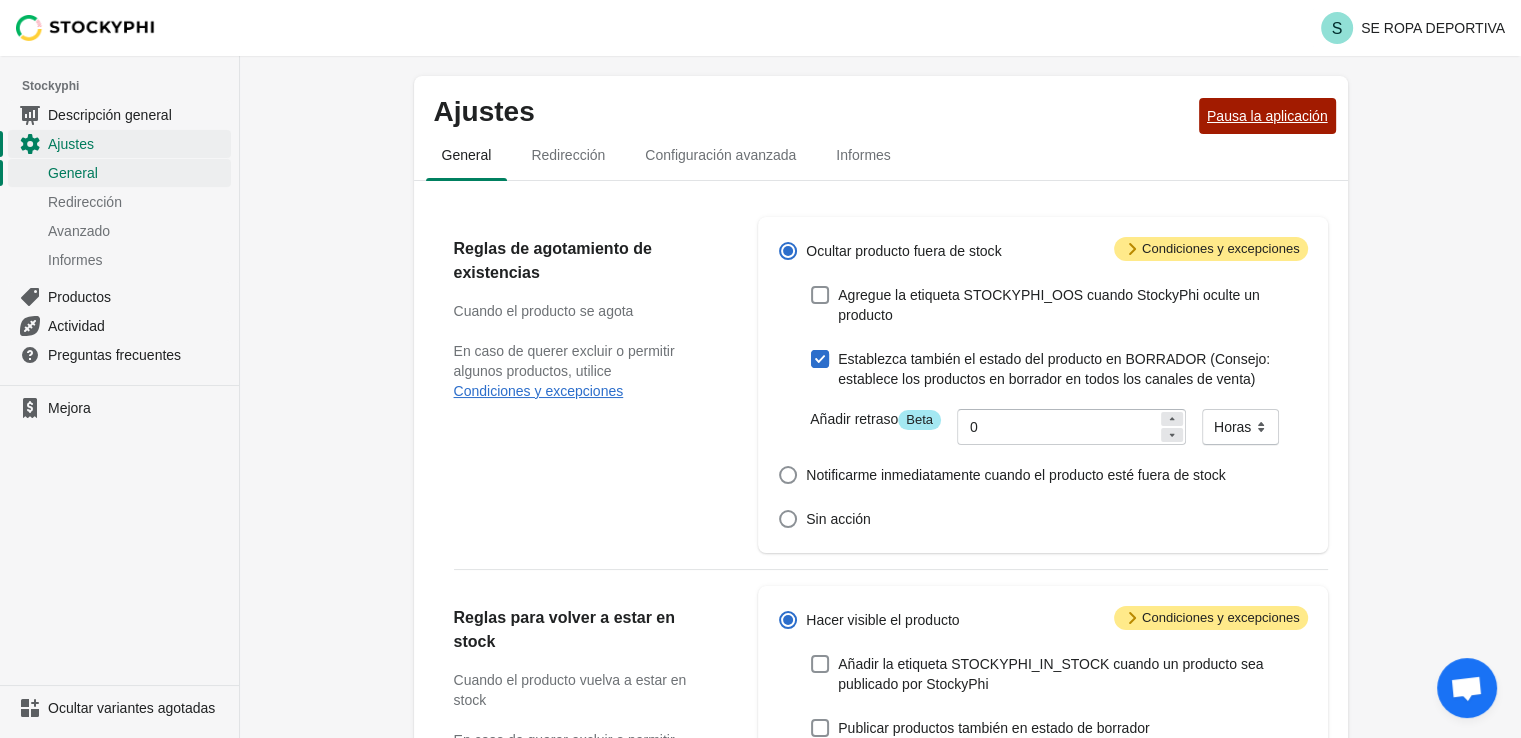 click on "Pausa la aplicación" at bounding box center (1267, 116) 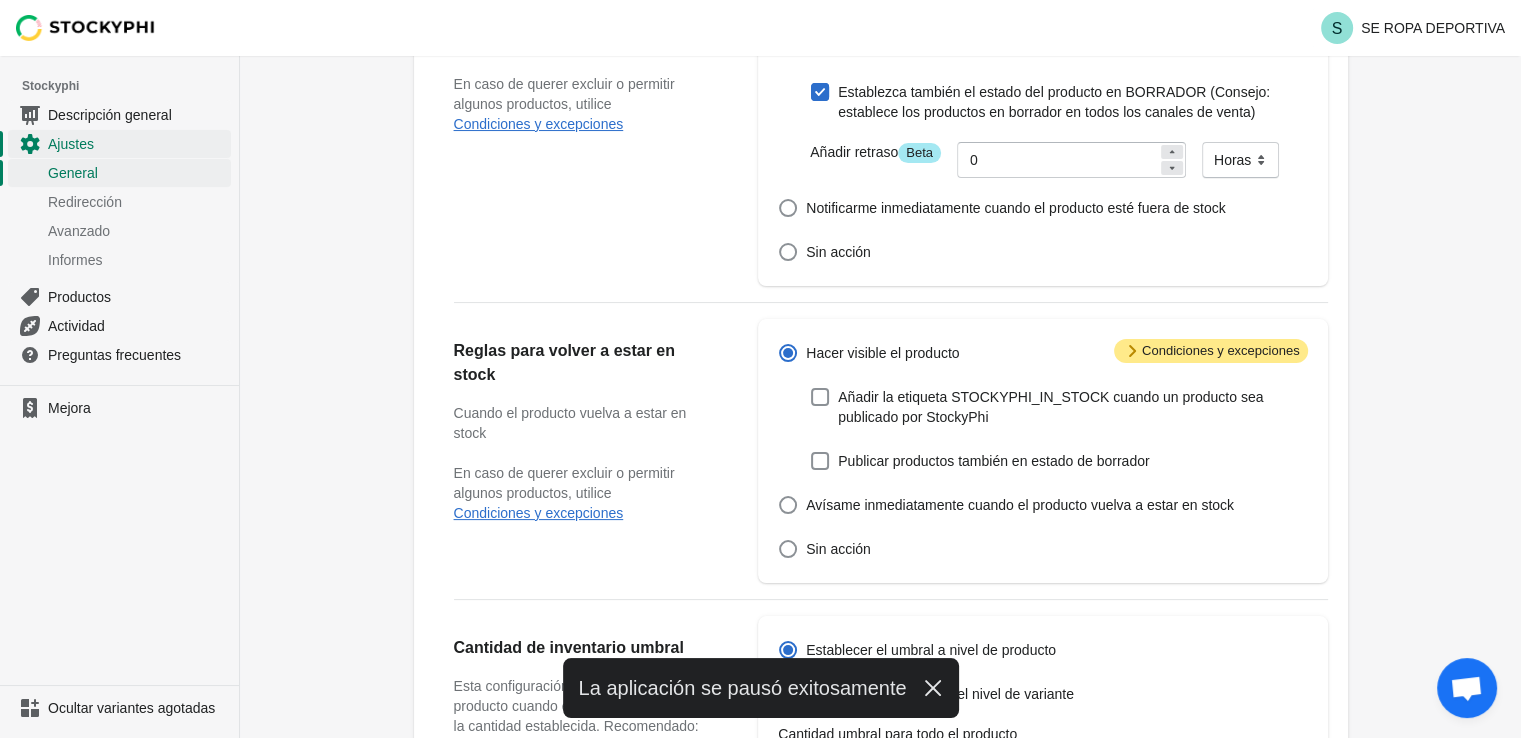 scroll, scrollTop: 266, scrollLeft: 0, axis: vertical 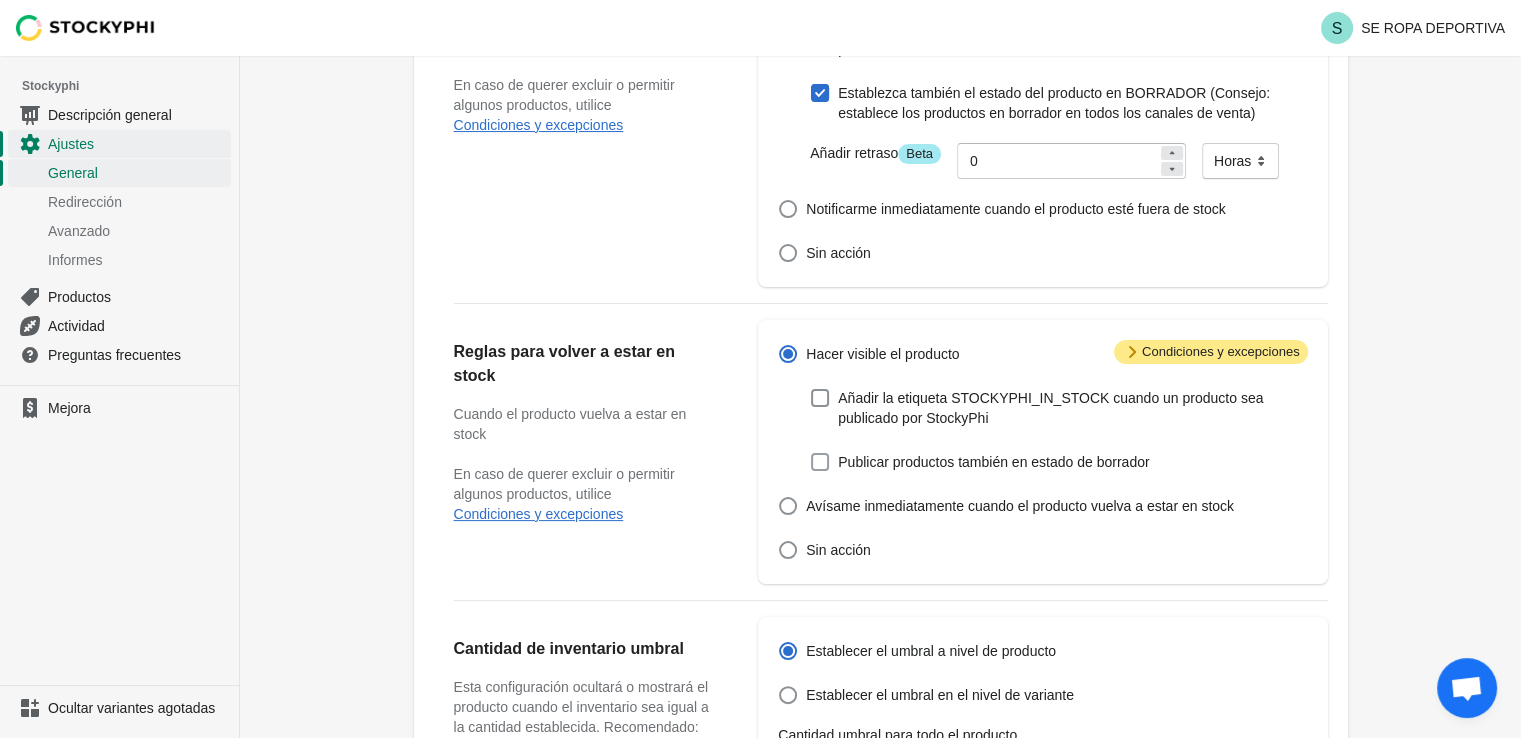 click on "Publicar productos también en estado de borrador" at bounding box center (993, 462) 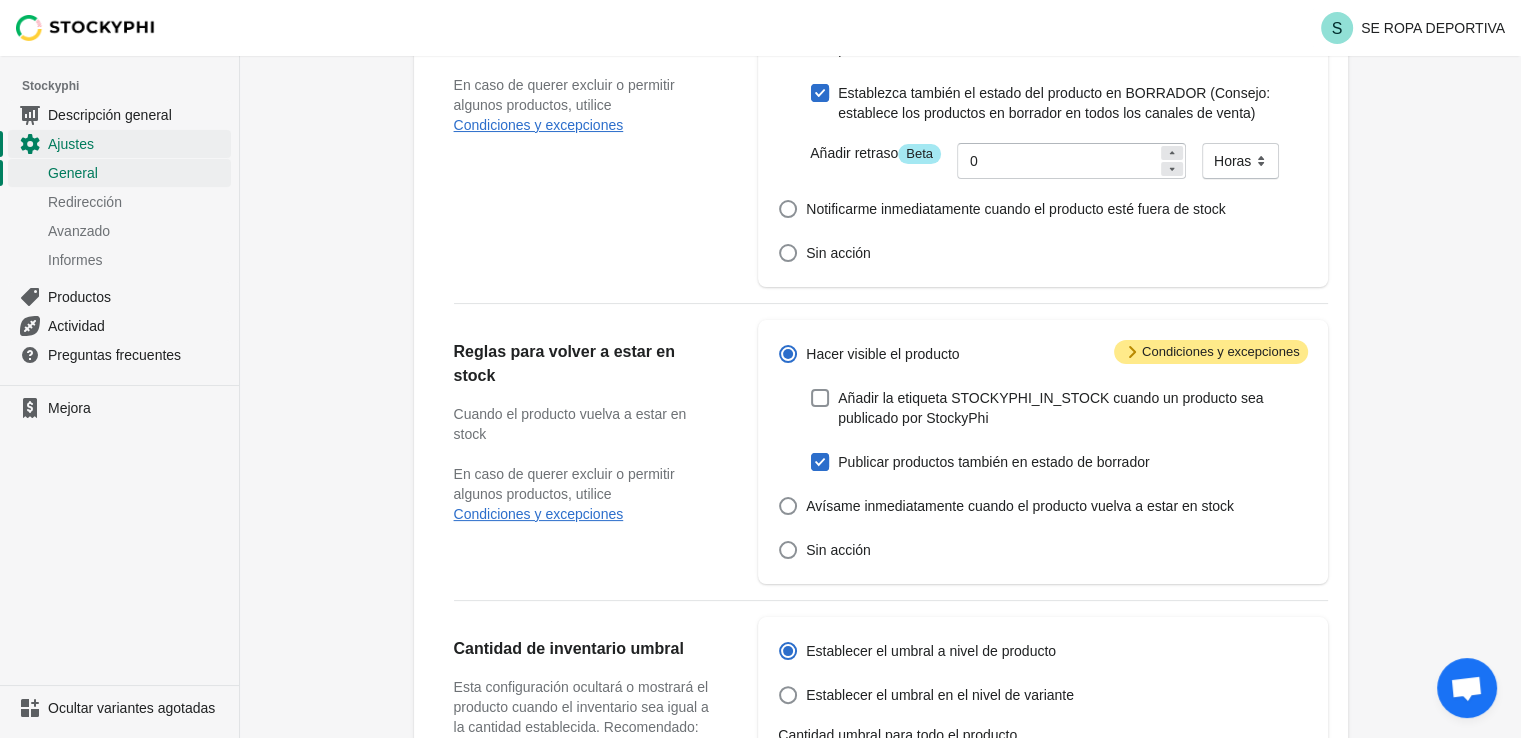checkbox on "true" 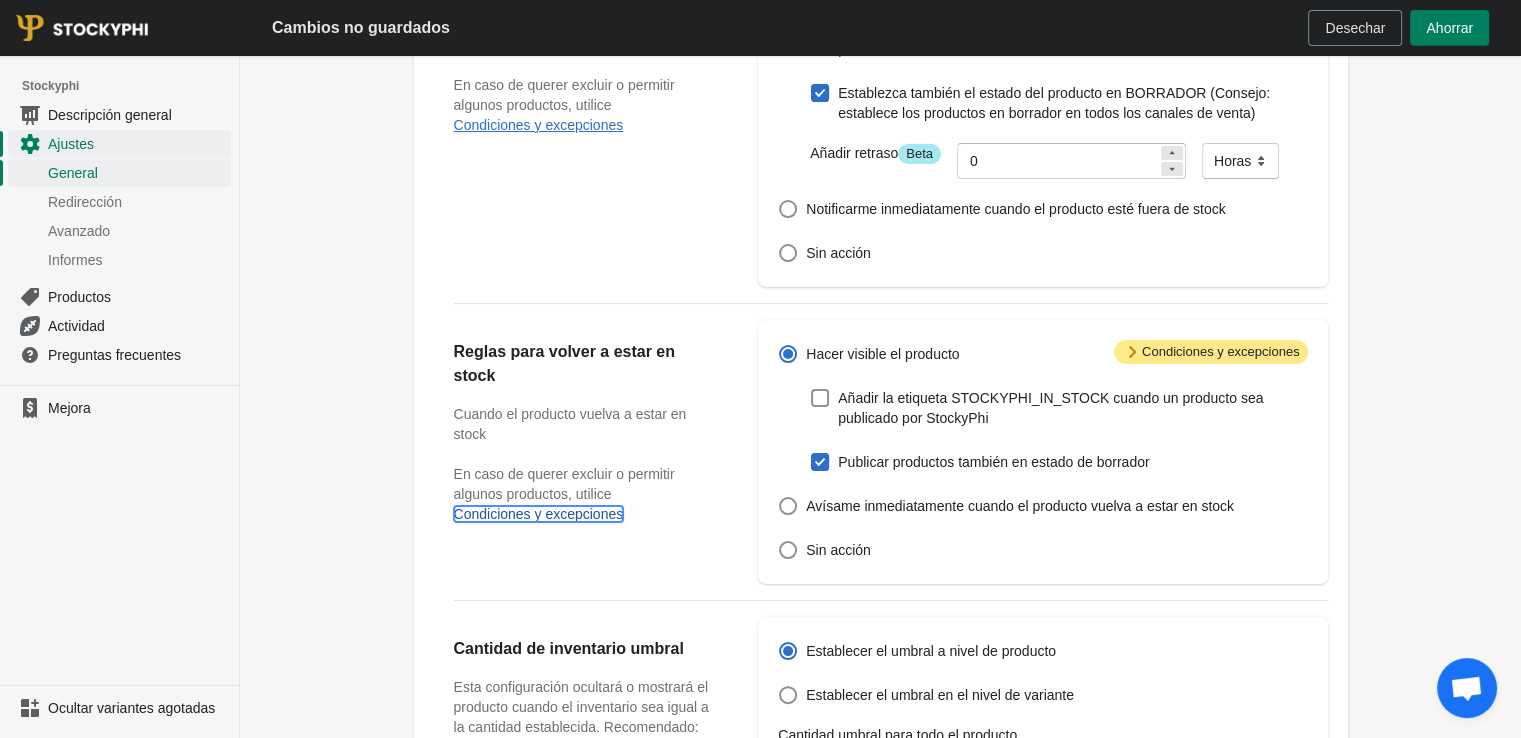 click on "Condiciones y excepciones" at bounding box center [539, 514] 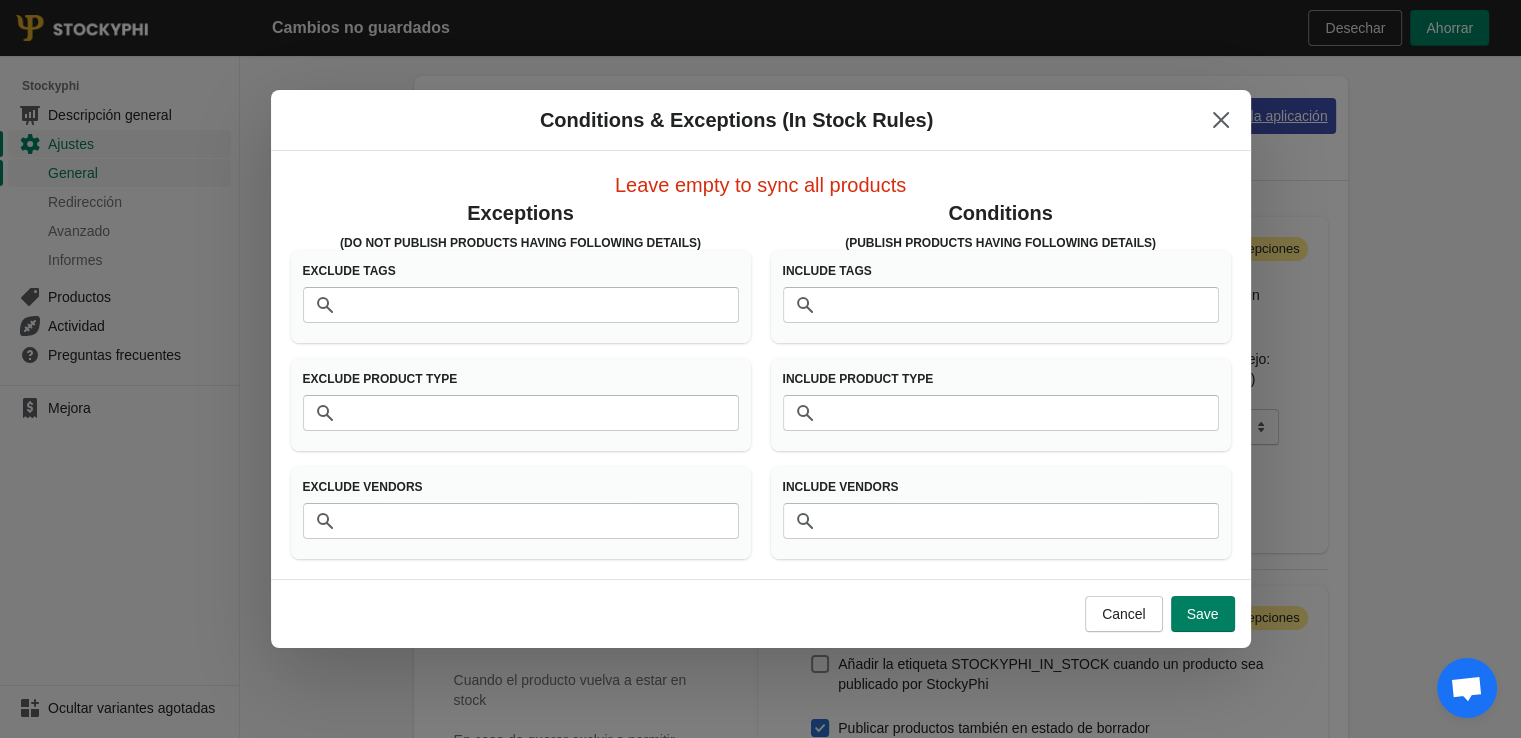 scroll, scrollTop: 0, scrollLeft: 0, axis: both 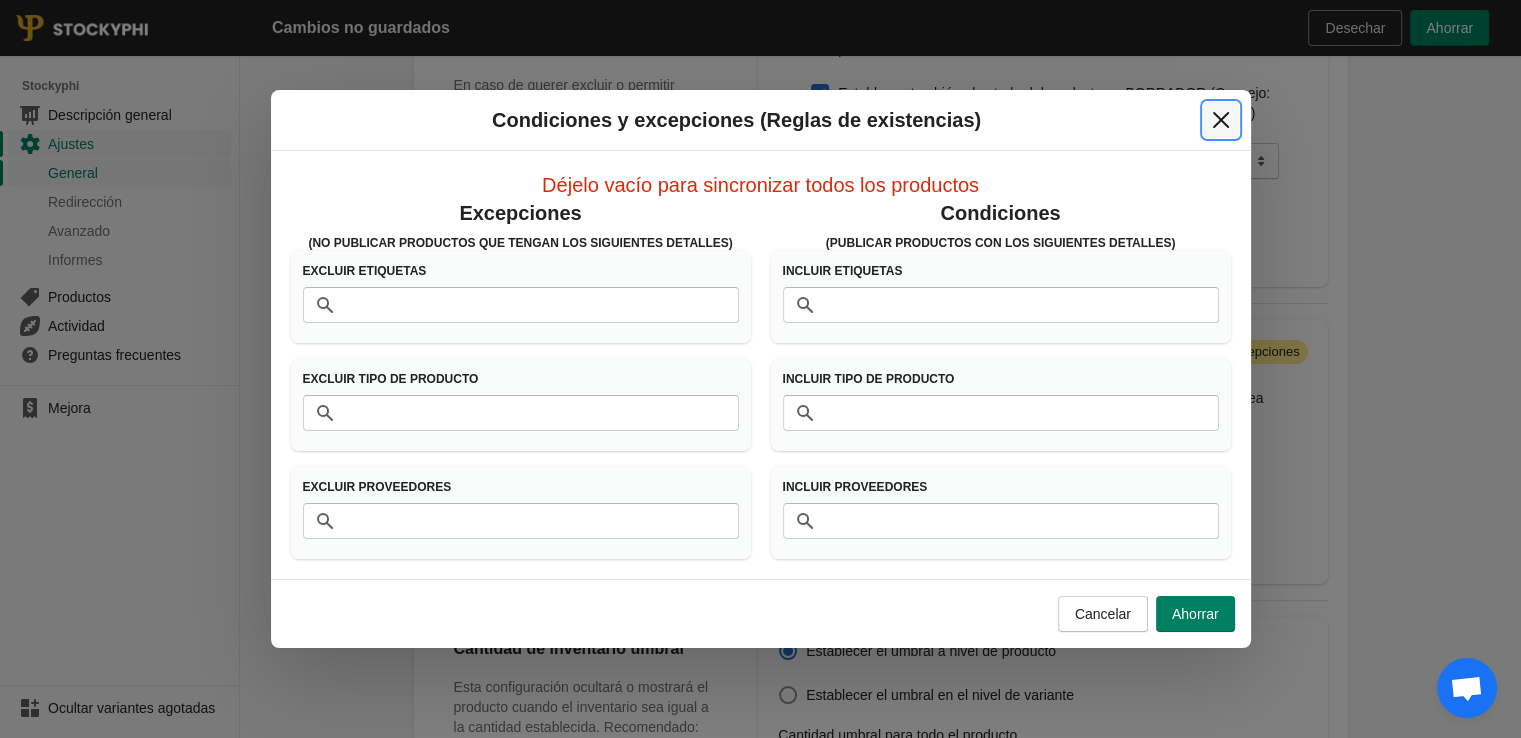 click 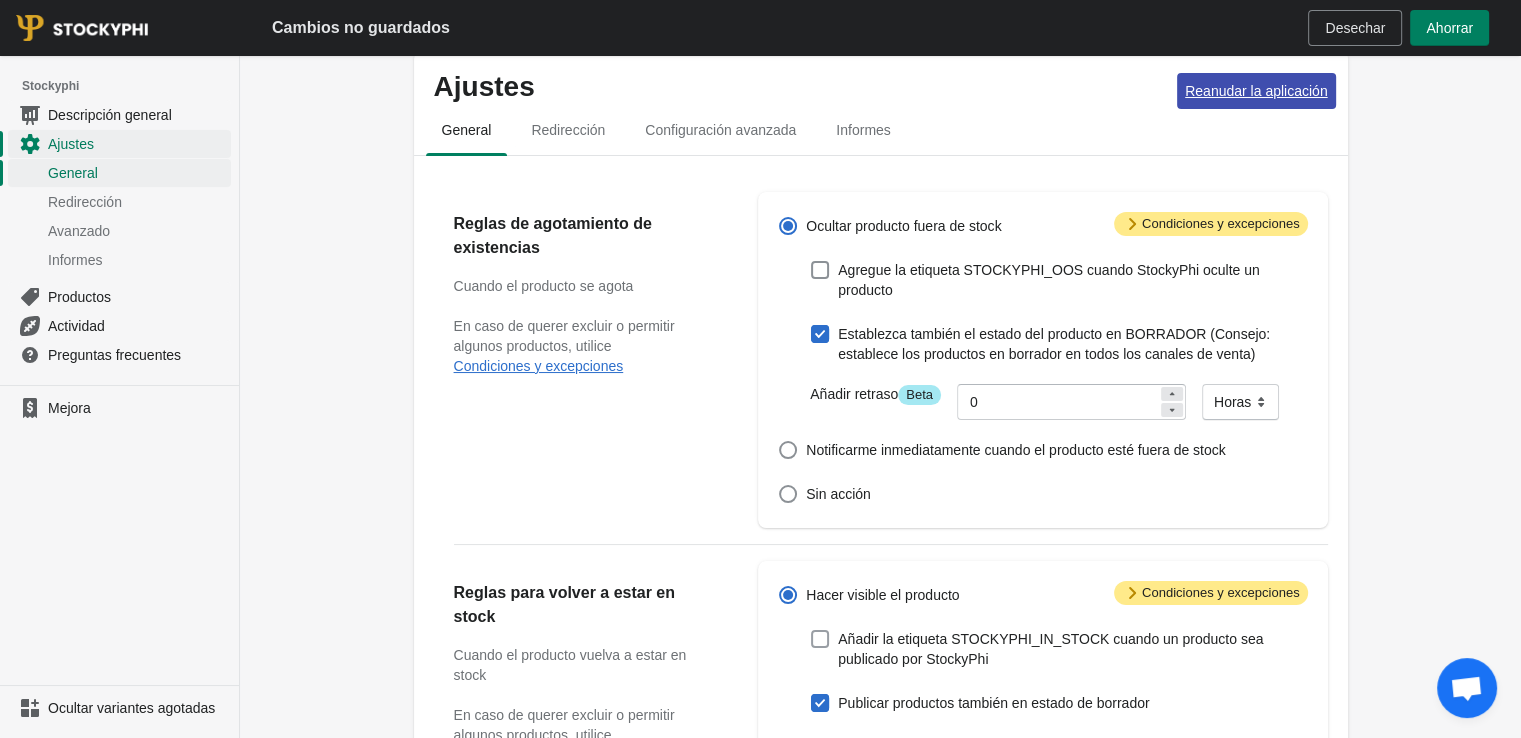 scroll, scrollTop: 0, scrollLeft: 0, axis: both 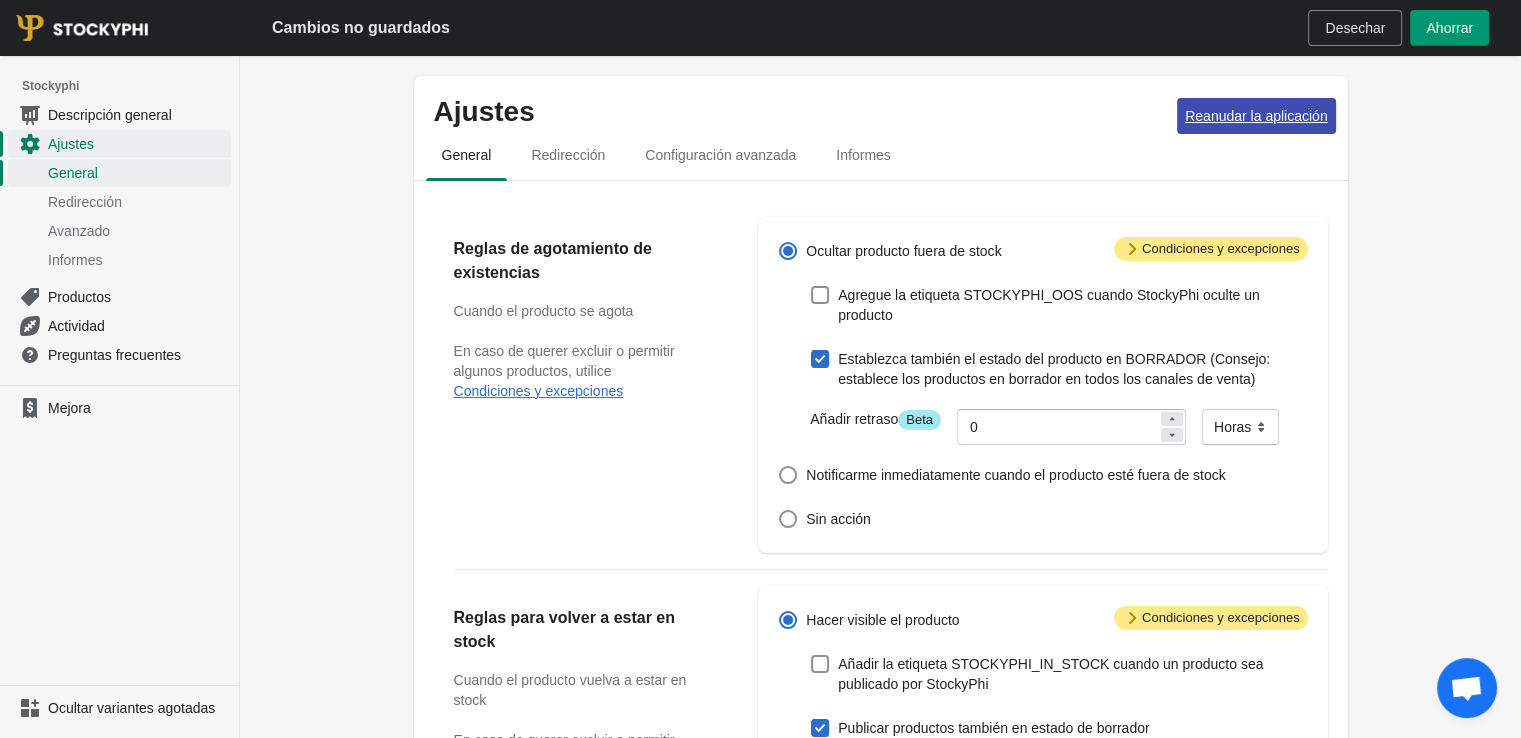 click on "Ahorrar" at bounding box center (1449, 28) 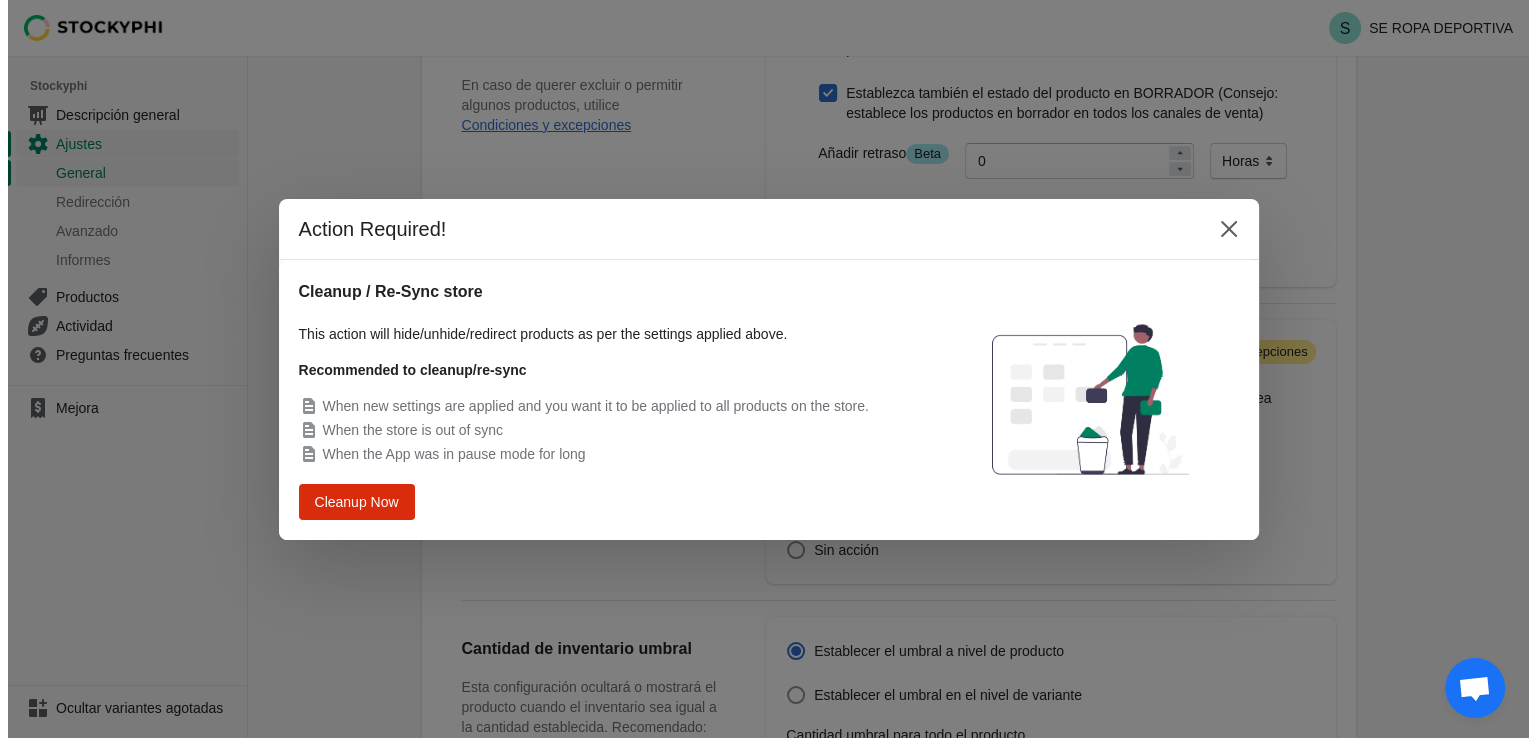 scroll, scrollTop: 0, scrollLeft: 0, axis: both 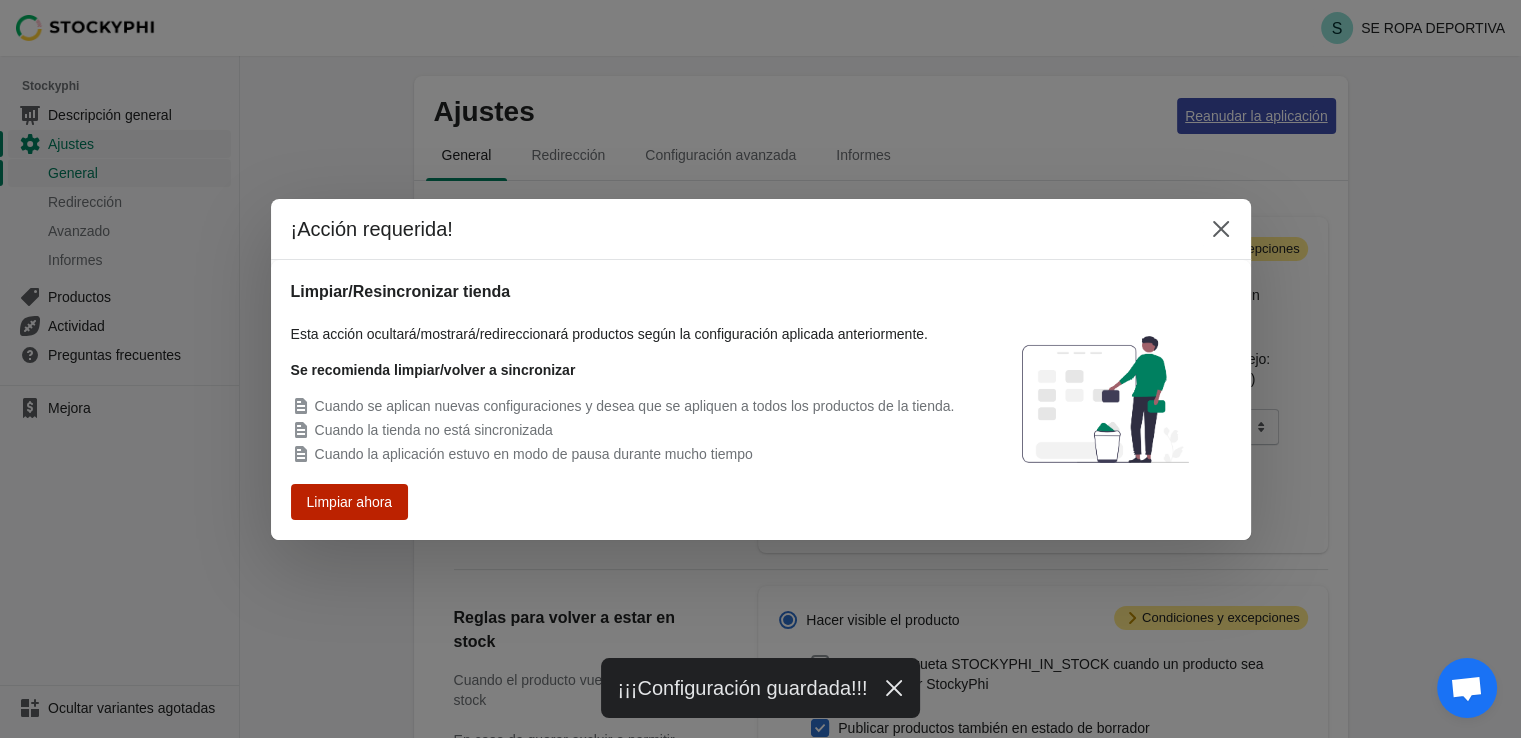 click on "Limpiar ahora" at bounding box center [349, 501] 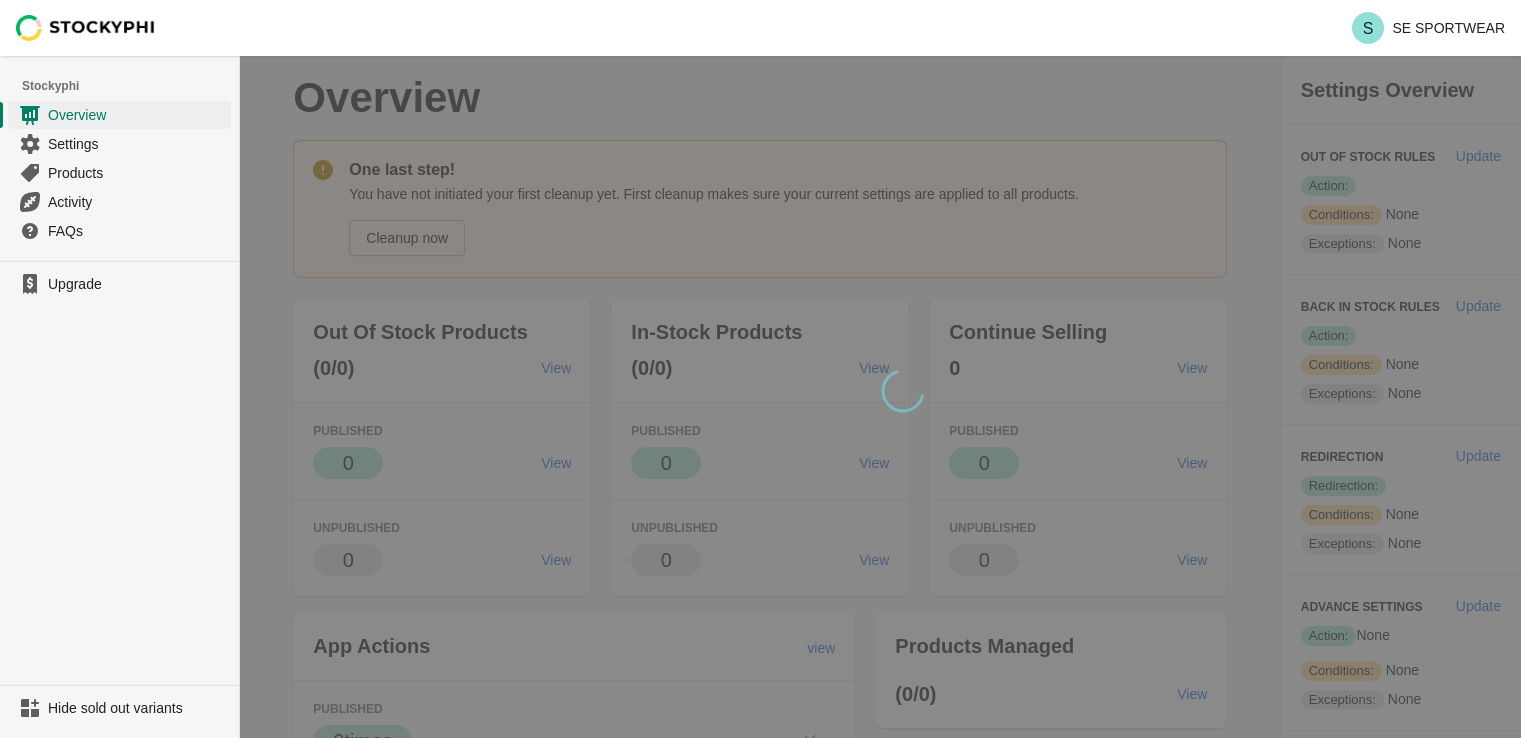scroll, scrollTop: 0, scrollLeft: 0, axis: both 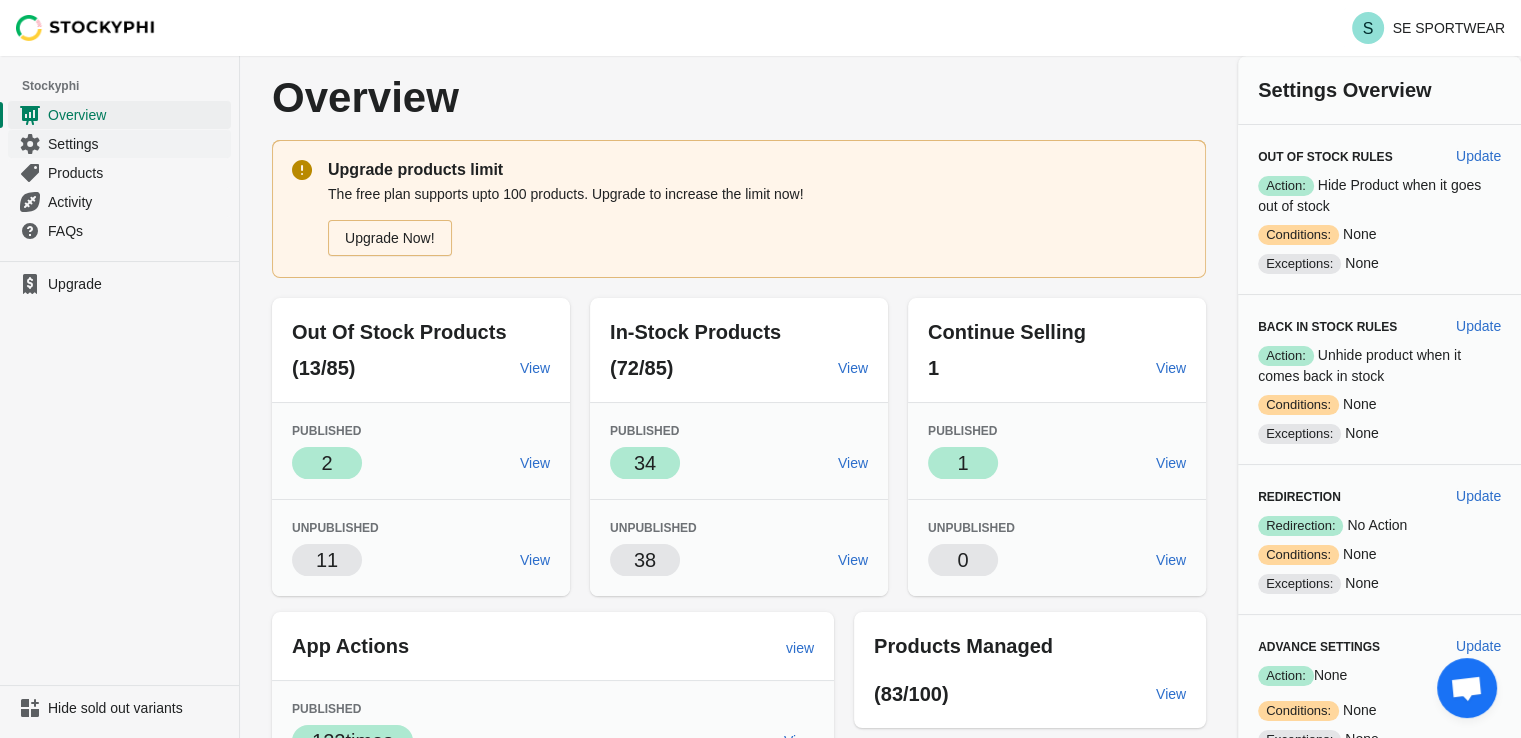 click on "Settings" at bounding box center [137, 144] 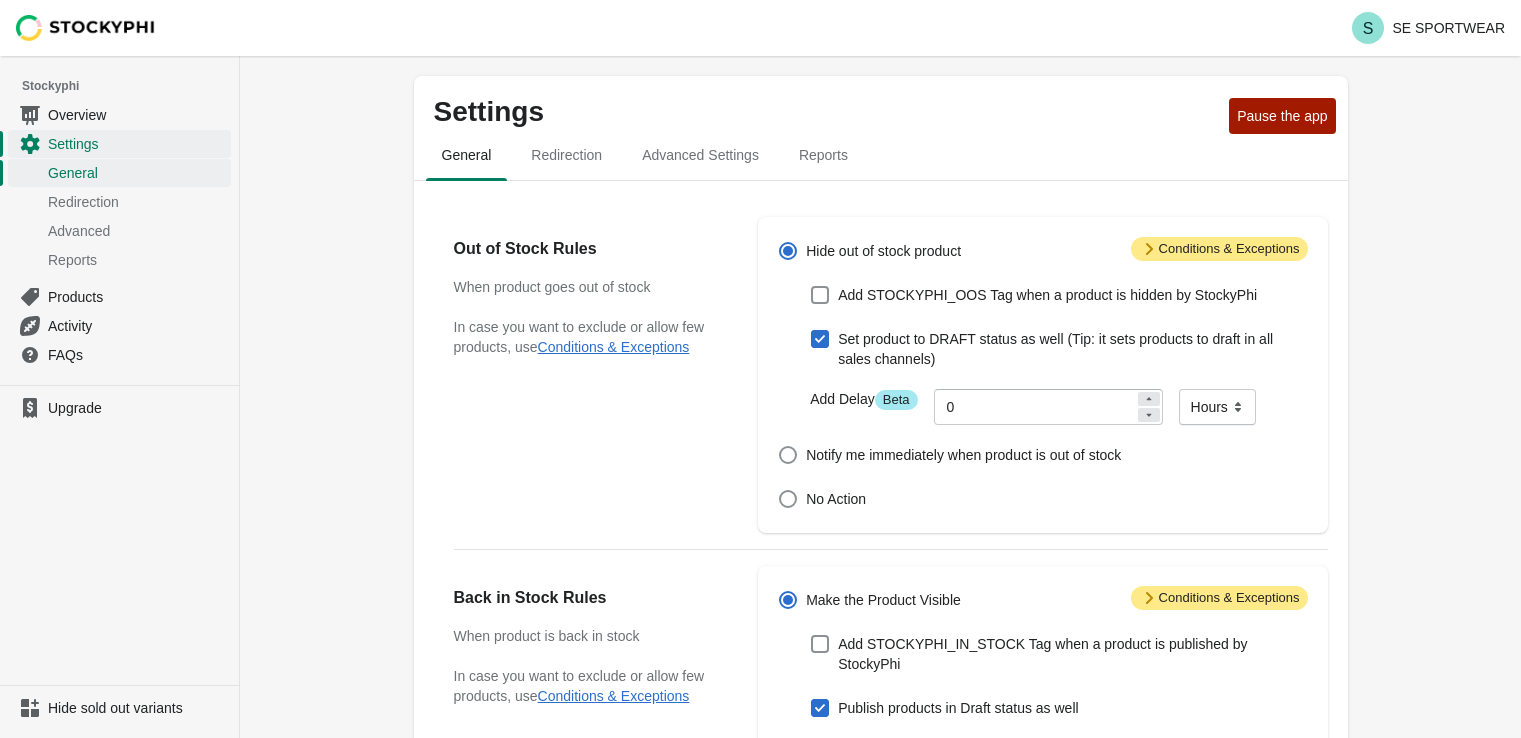 scroll, scrollTop: 0, scrollLeft: 0, axis: both 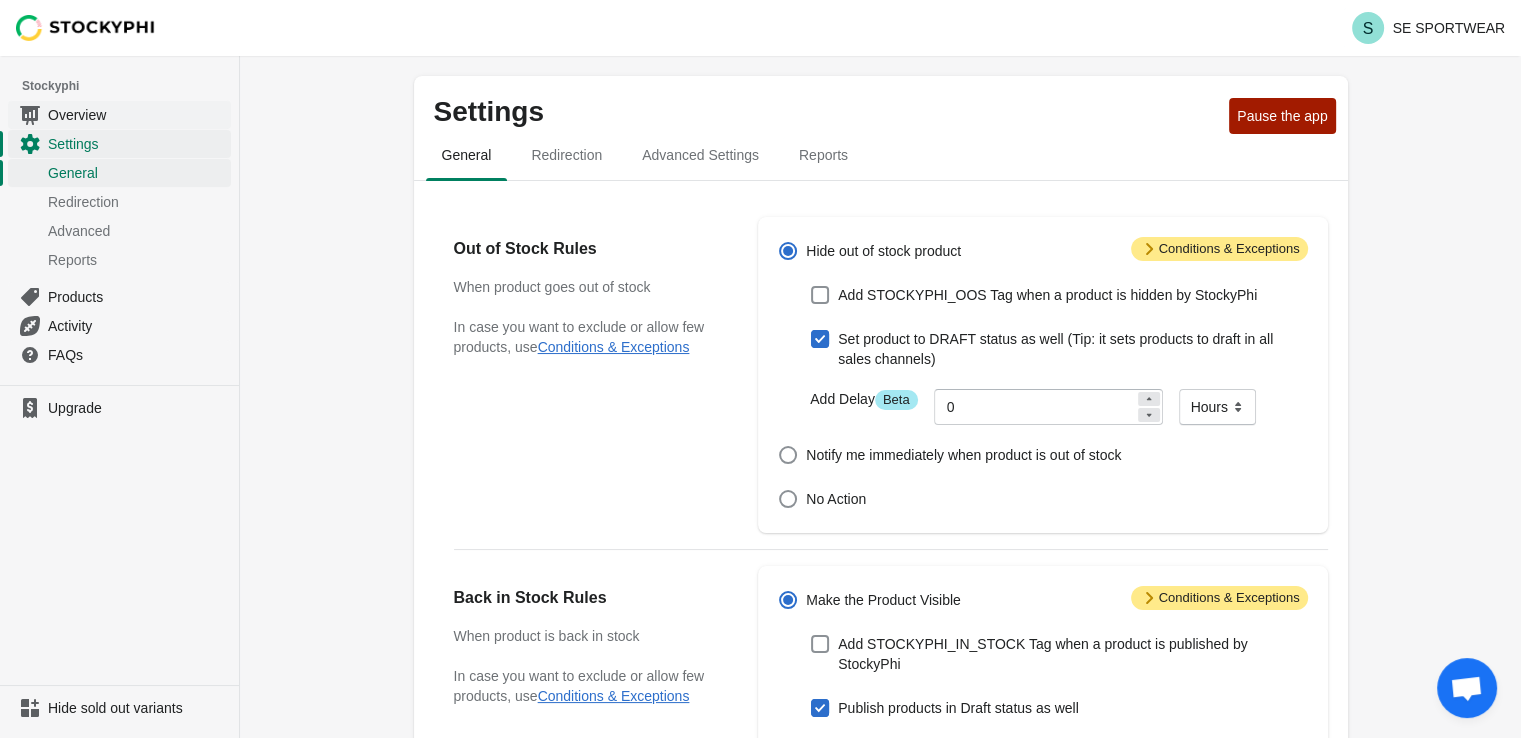 click on "Overview" at bounding box center [137, 115] 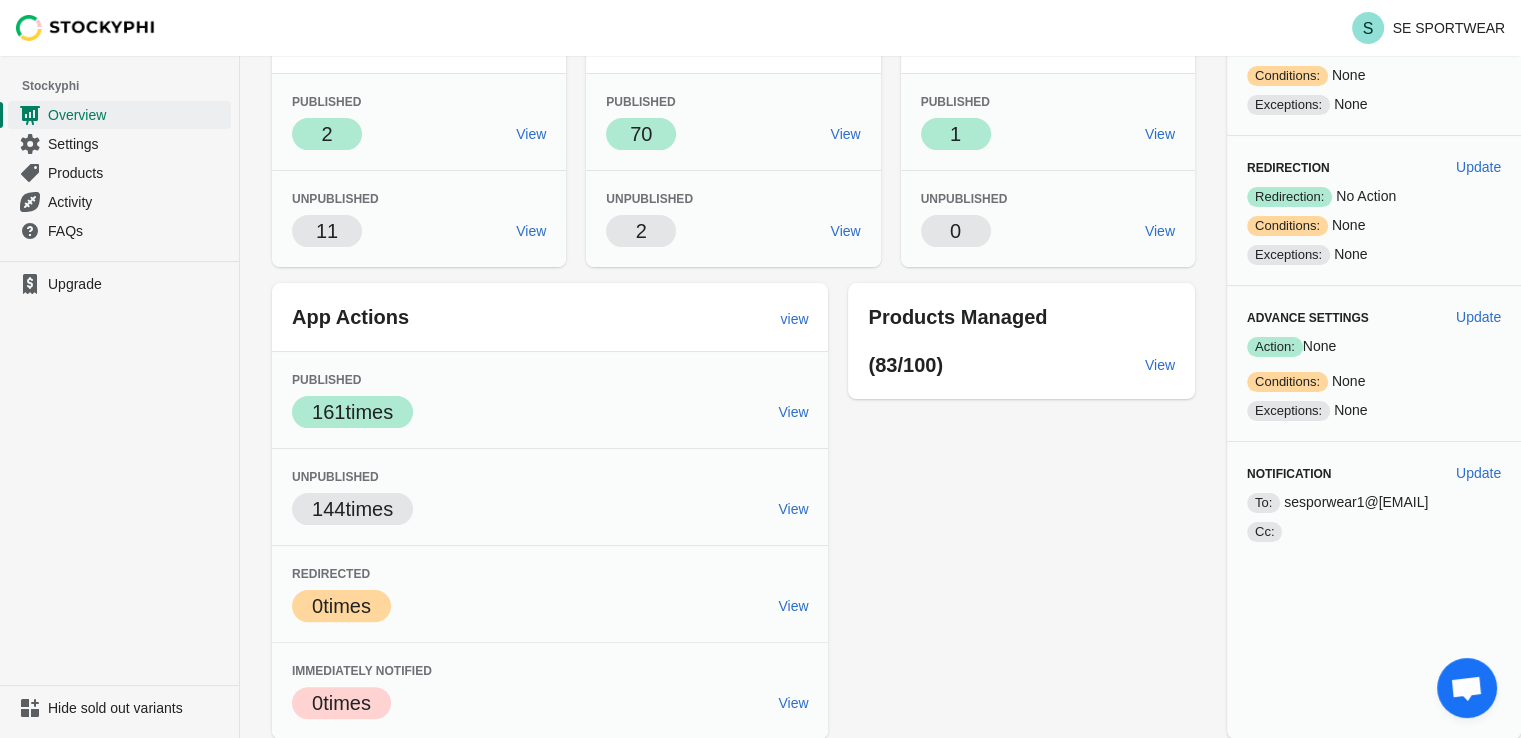 scroll, scrollTop: 0, scrollLeft: 0, axis: both 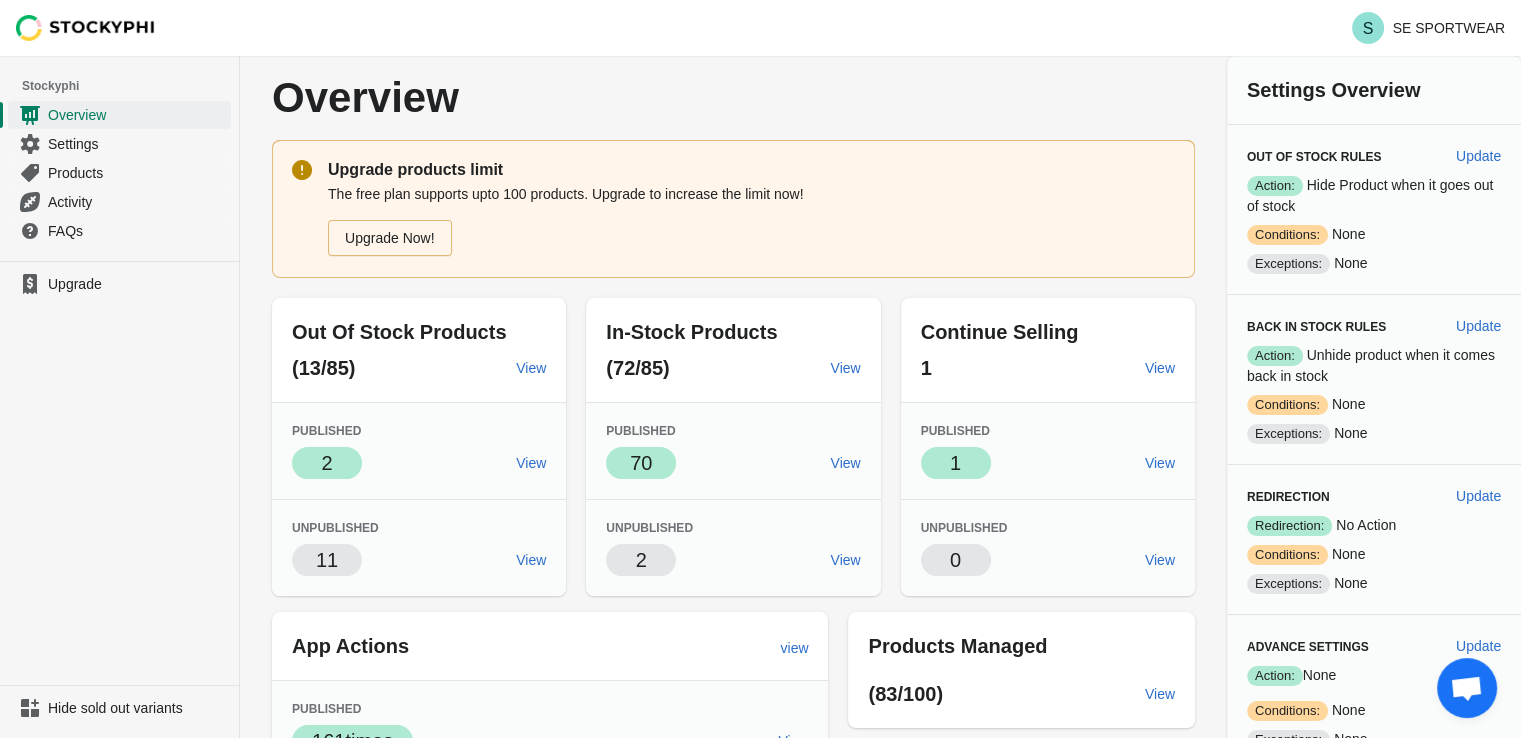 click on "Out Of Stock Products" at bounding box center (399, 332) 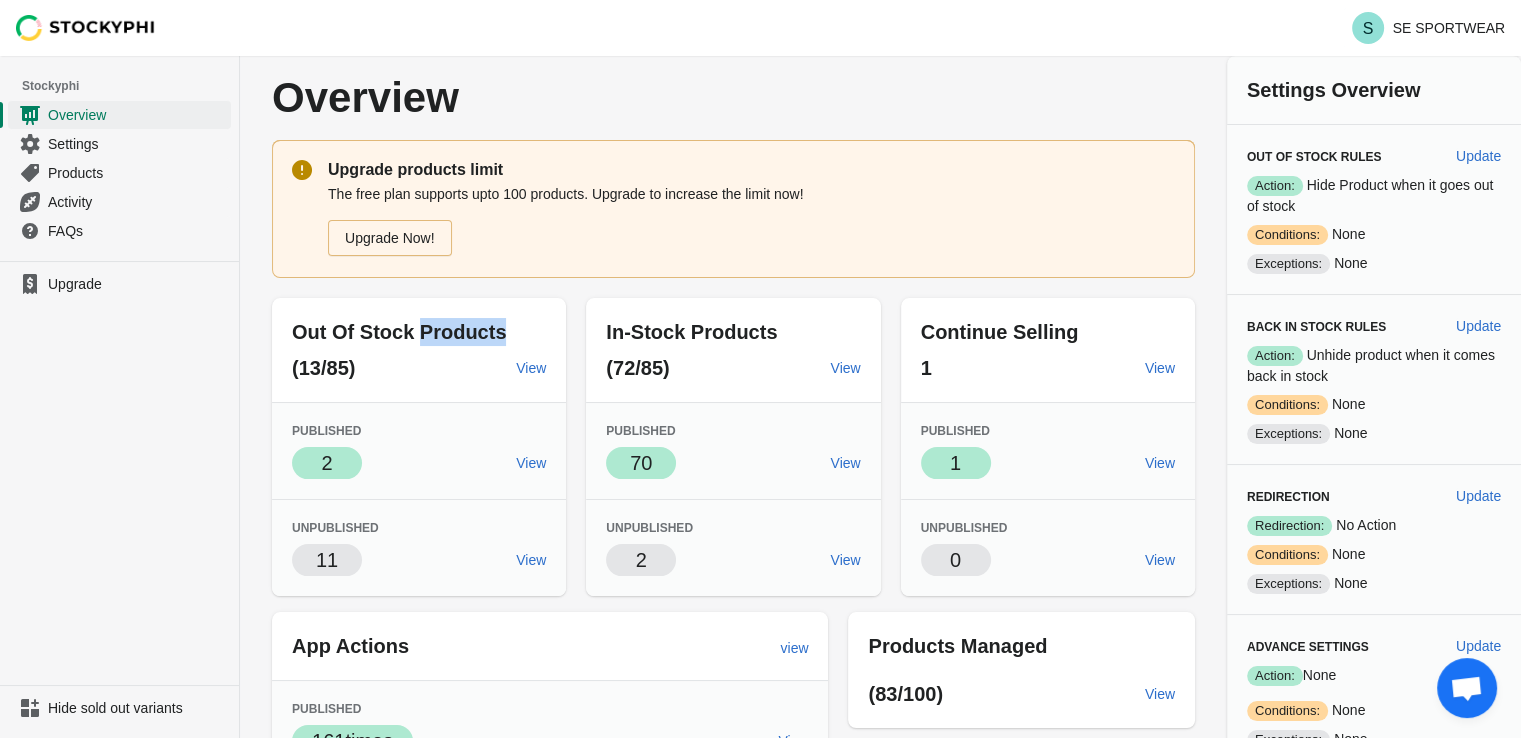 click on "Out Of Stock Products" at bounding box center [399, 332] 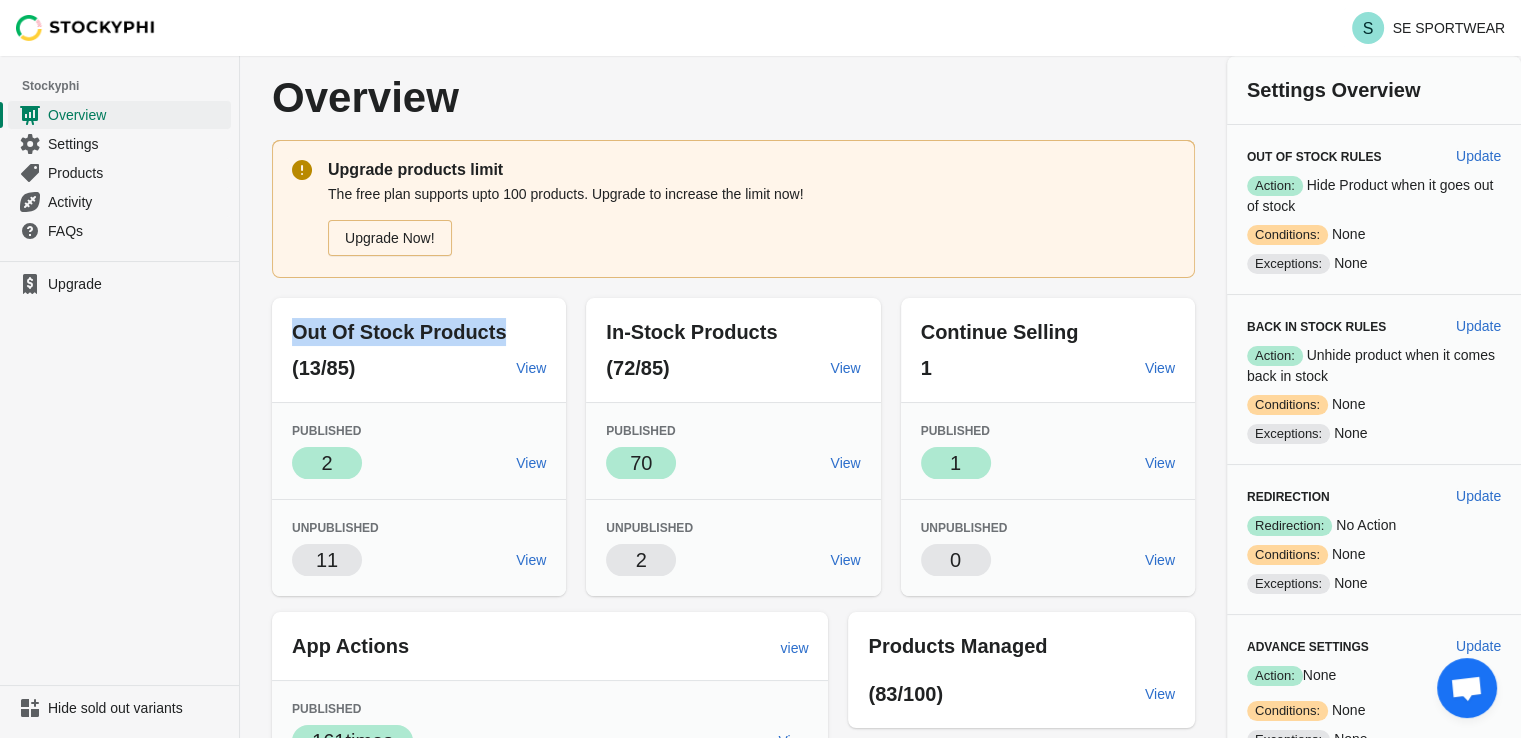click on "Out Of Stock Products" at bounding box center (399, 332) 